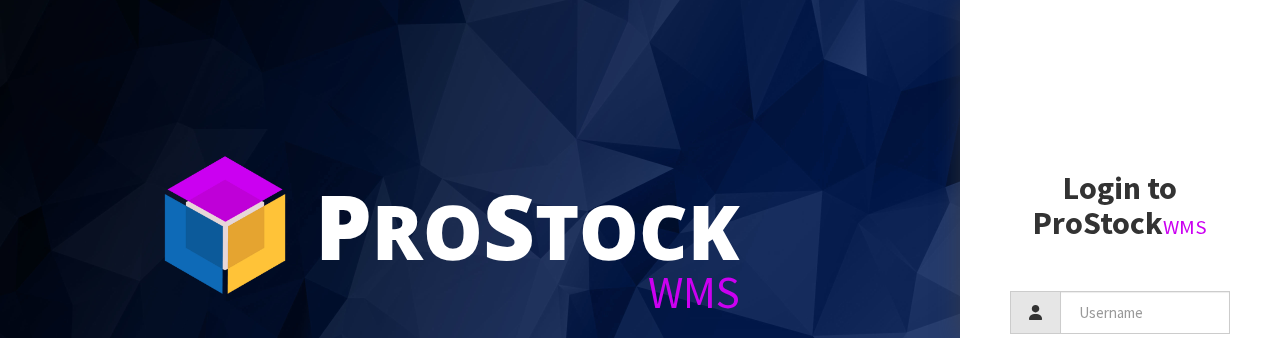 scroll, scrollTop: 0, scrollLeft: 0, axis: both 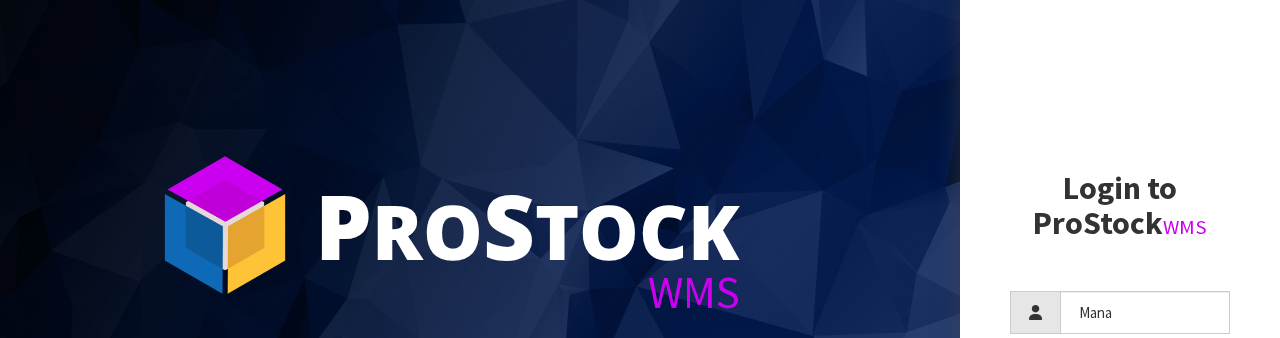 type on "Mana" 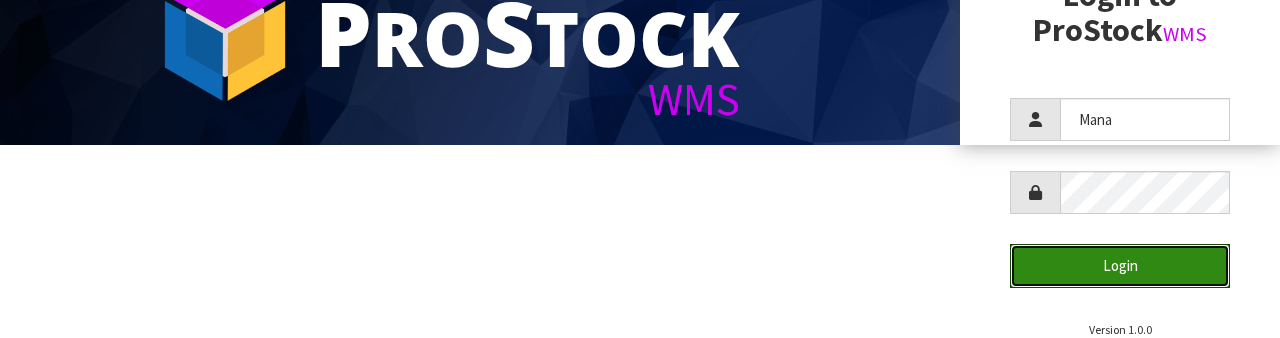 click on "Login" at bounding box center (1120, 265) 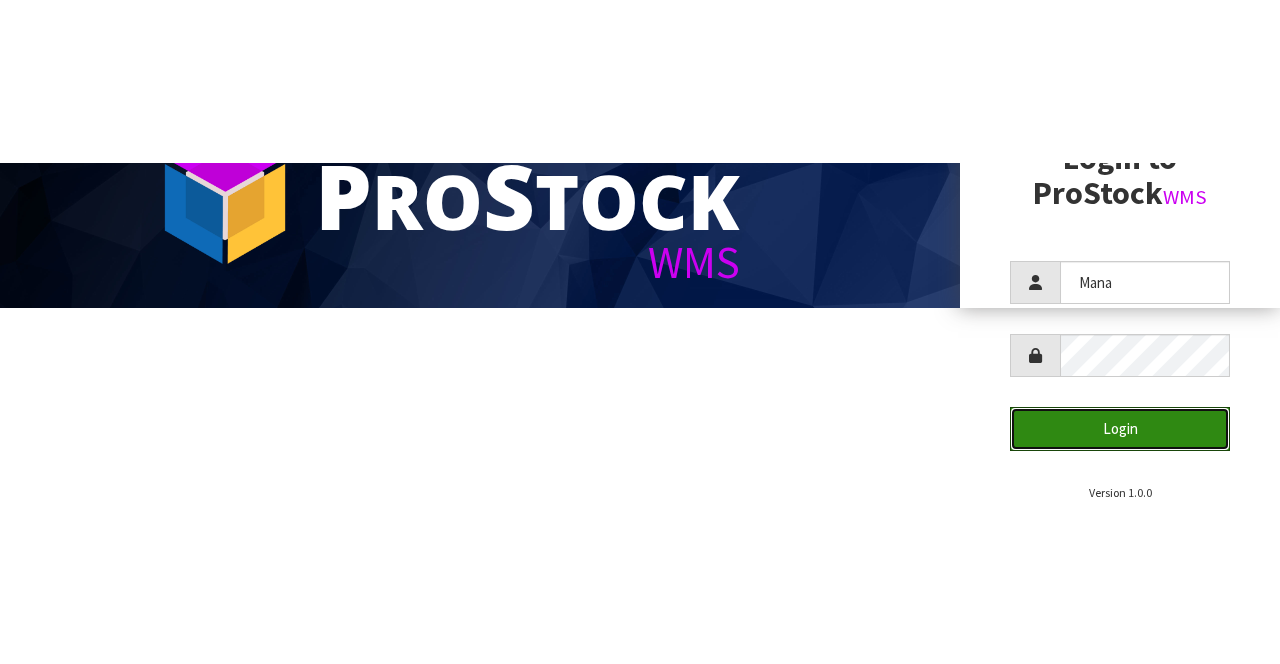 scroll, scrollTop: 0, scrollLeft: 0, axis: both 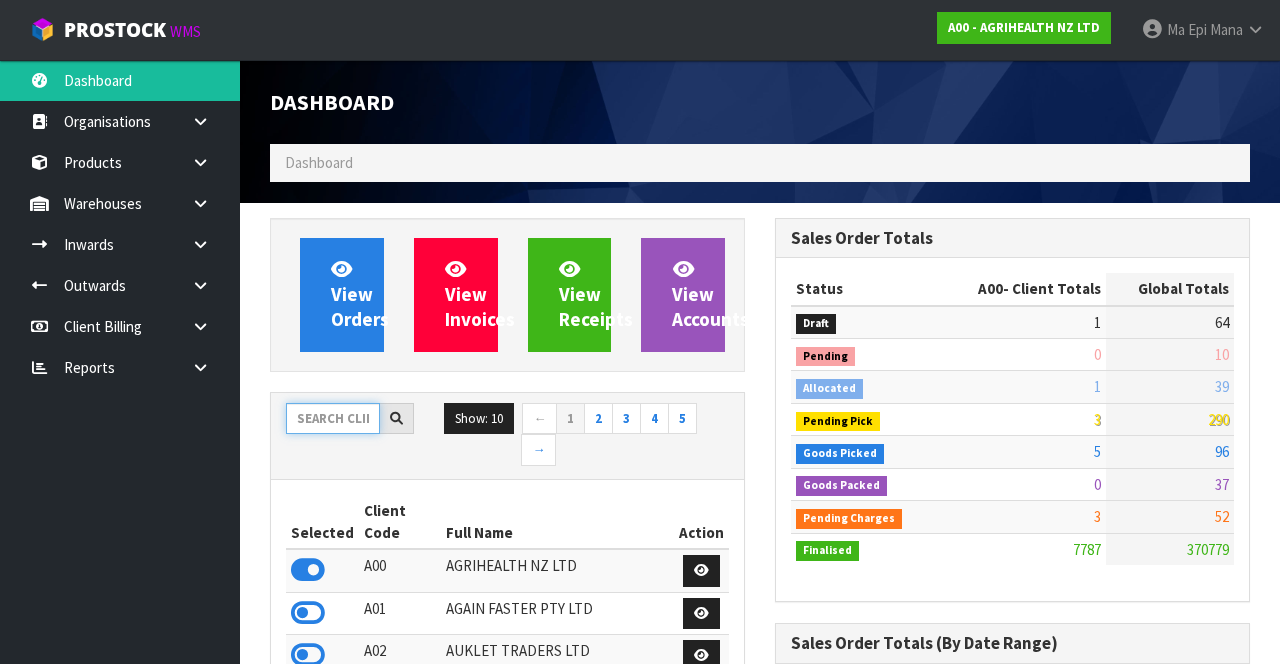 click at bounding box center (333, 418) 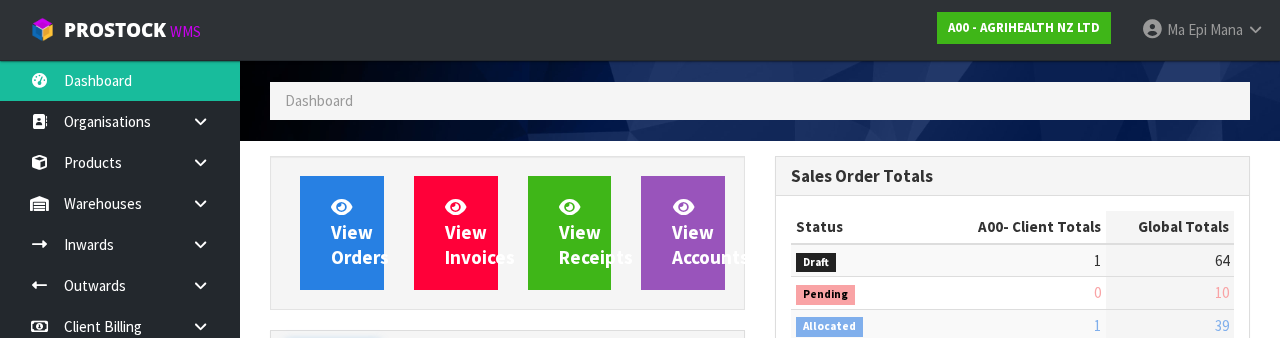 scroll, scrollTop: 235, scrollLeft: 0, axis: vertical 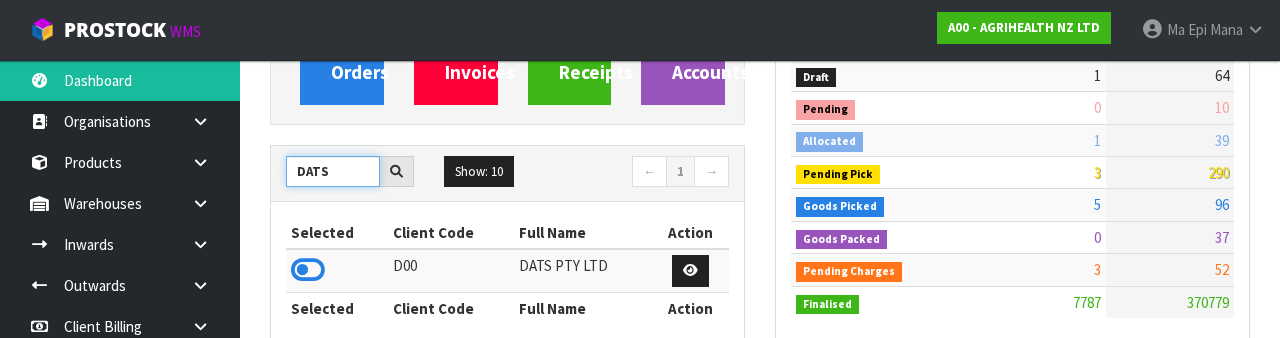 type on "DATS" 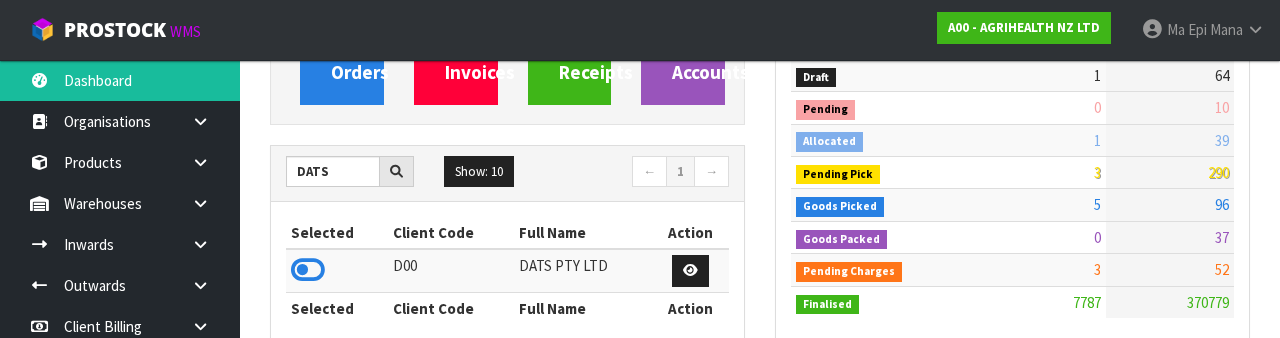 click at bounding box center [308, 270] 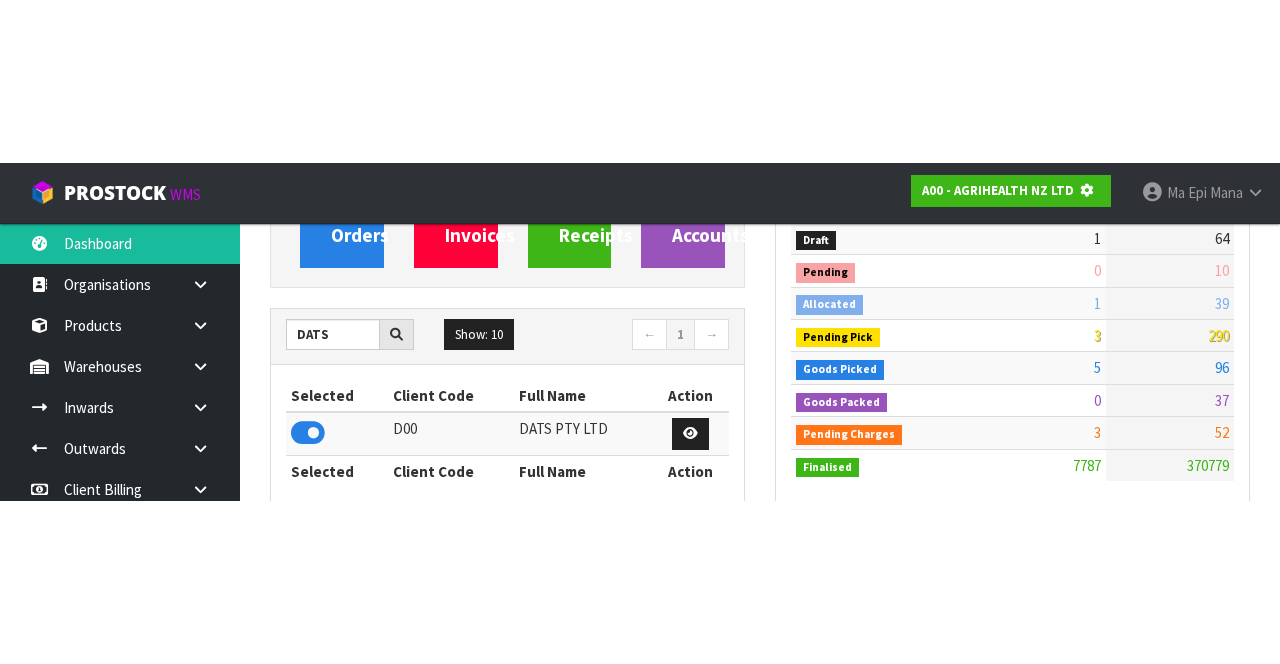scroll, scrollTop: 247, scrollLeft: 0, axis: vertical 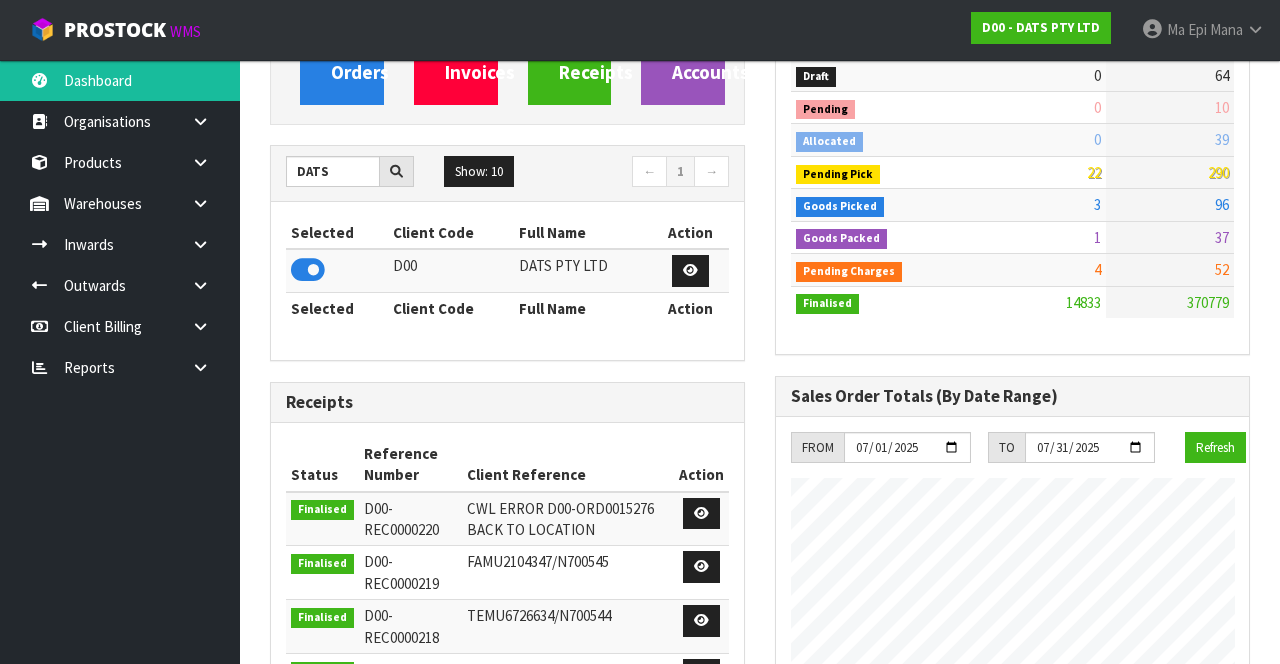 click at bounding box center [208, 121] 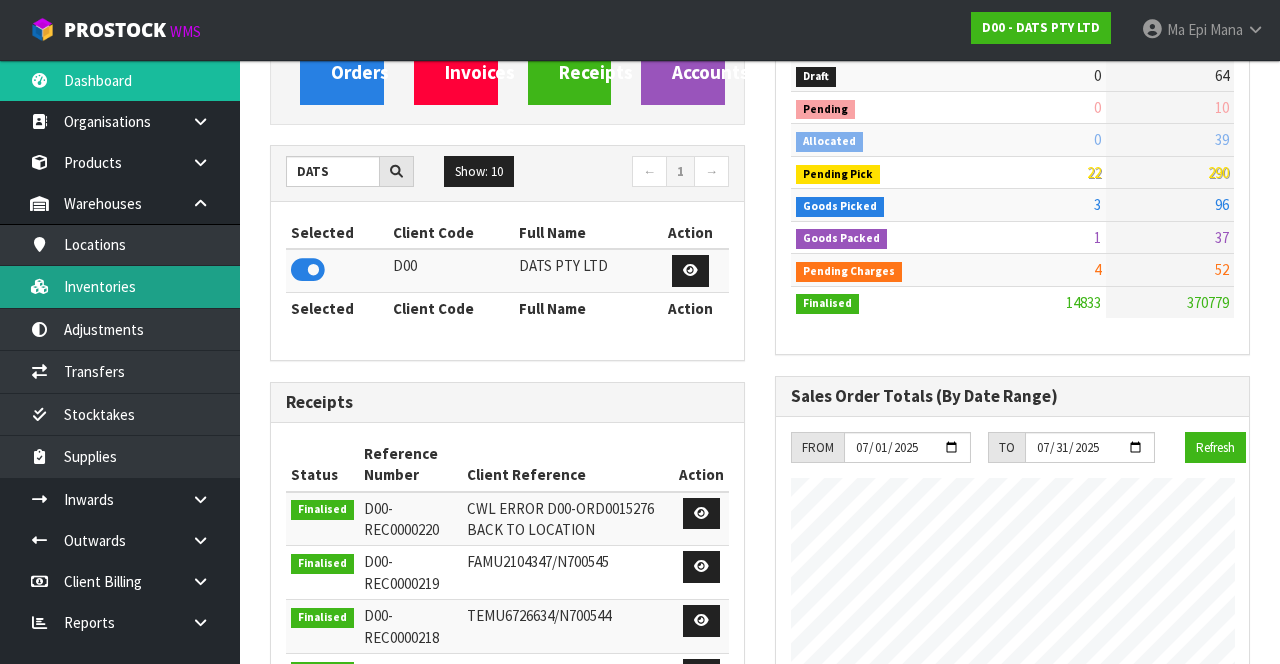 click on "Inventories" at bounding box center (120, 286) 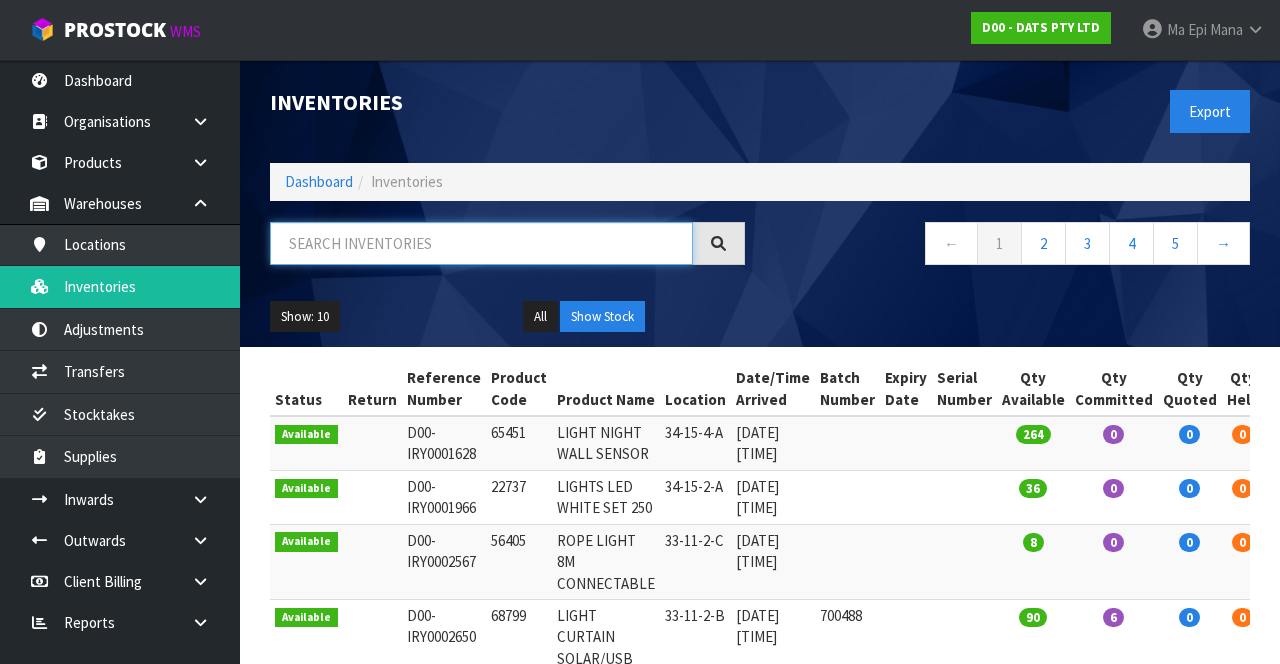 click at bounding box center [481, 243] 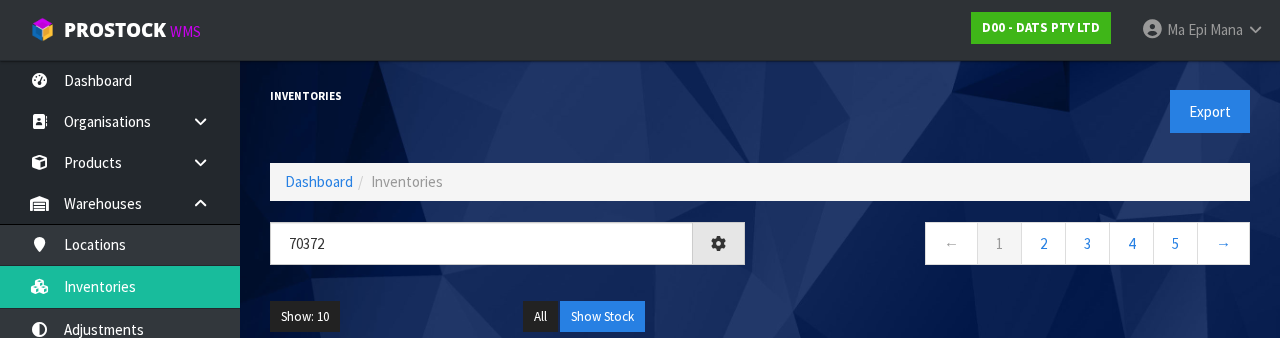 click on "←
1 2 3 4 5
→" at bounding box center (1012, 254) 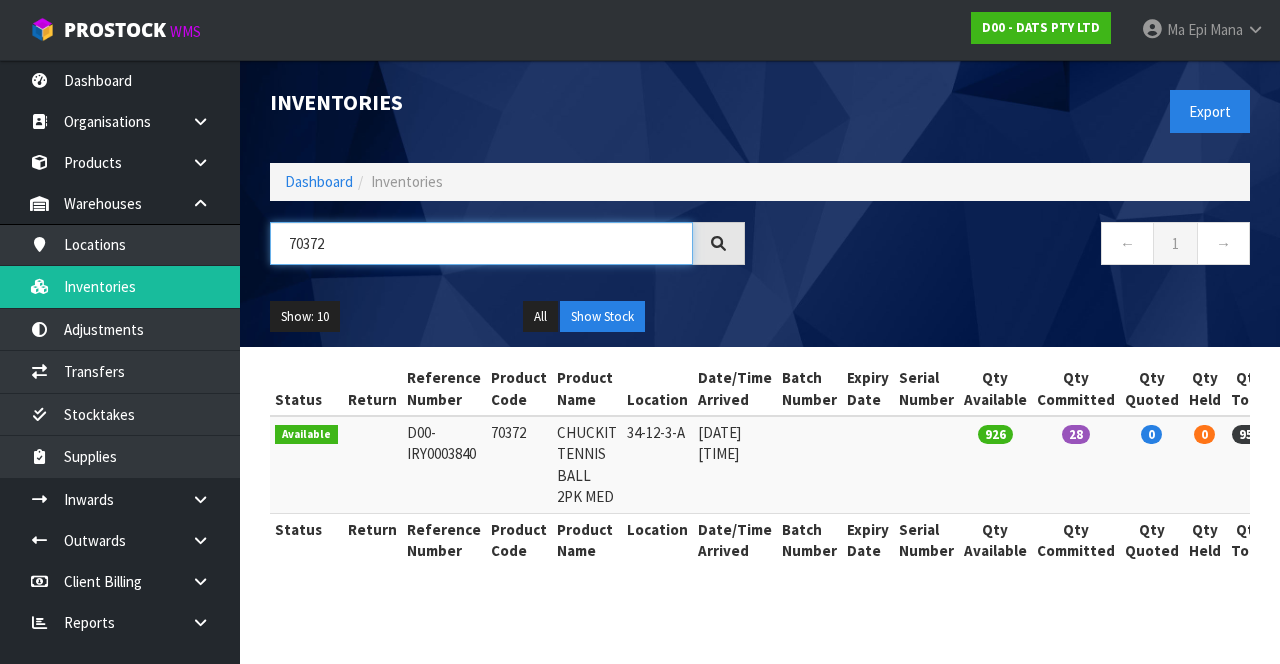 click on "70372" at bounding box center [481, 243] 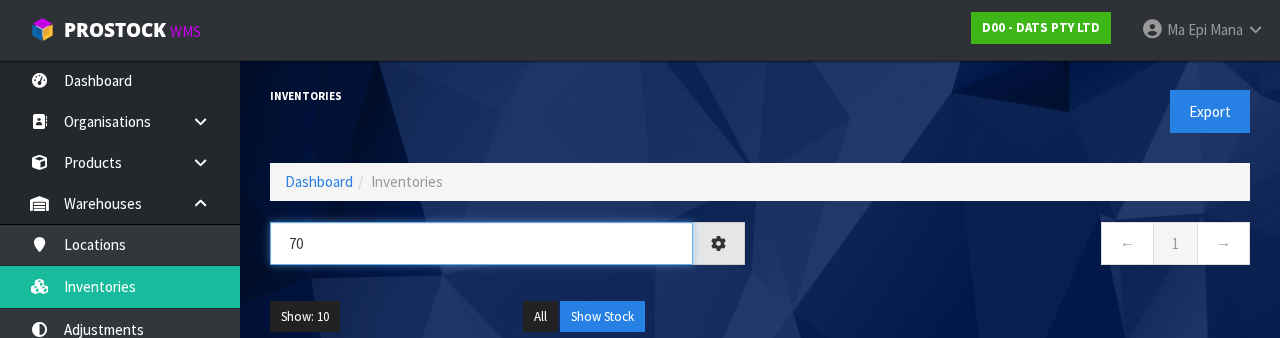 type on "7" 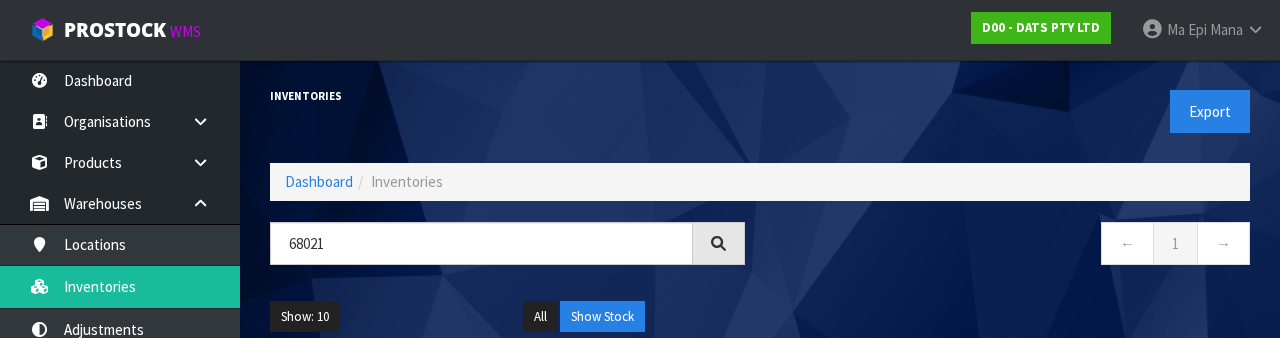 click on "←
1
→" at bounding box center (1012, 246) 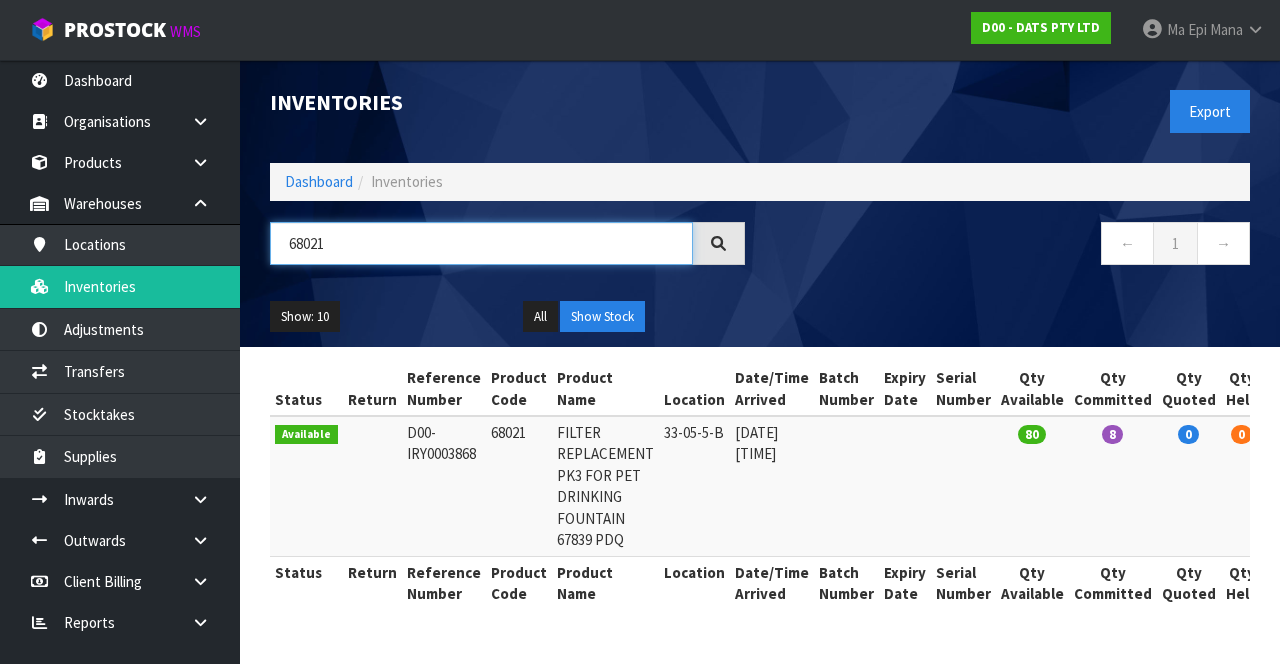 click on "68021" at bounding box center [481, 243] 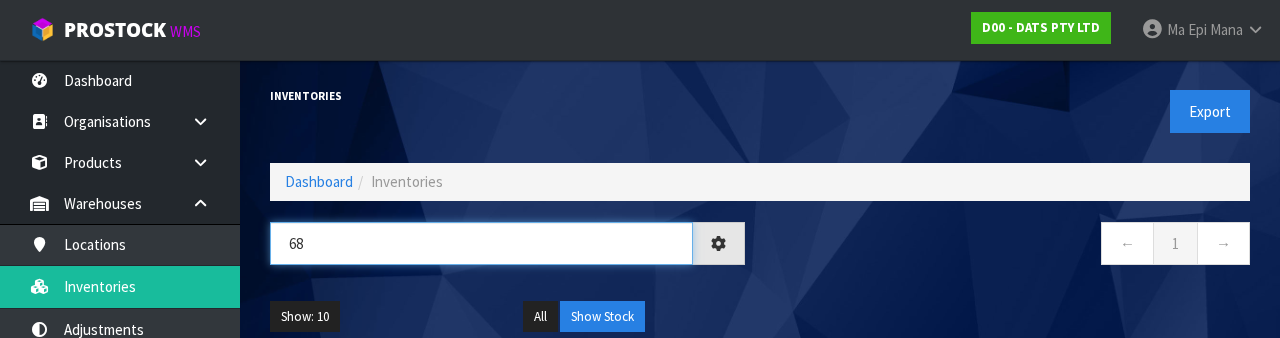 type on "6" 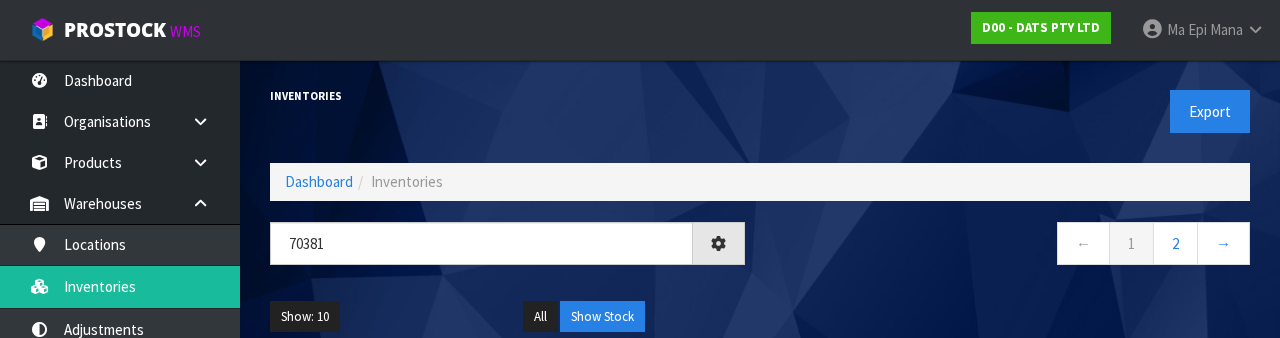 click on "←
1 2
→" at bounding box center [1012, 246] 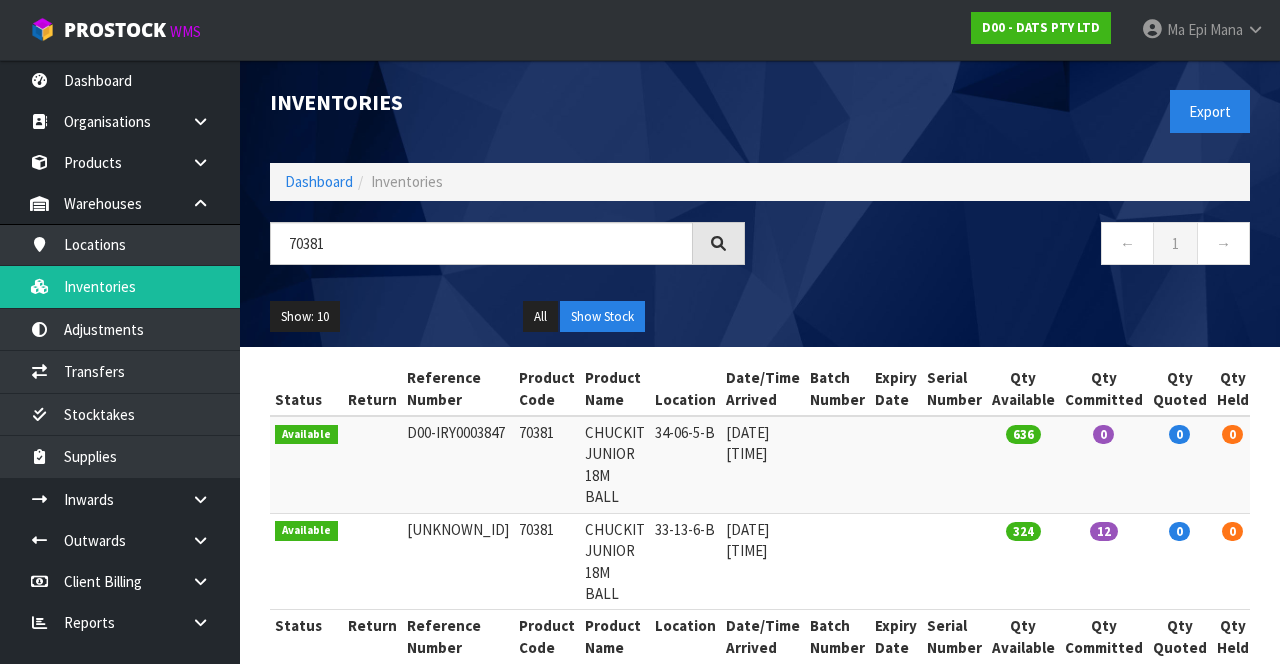 scroll, scrollTop: 33, scrollLeft: 0, axis: vertical 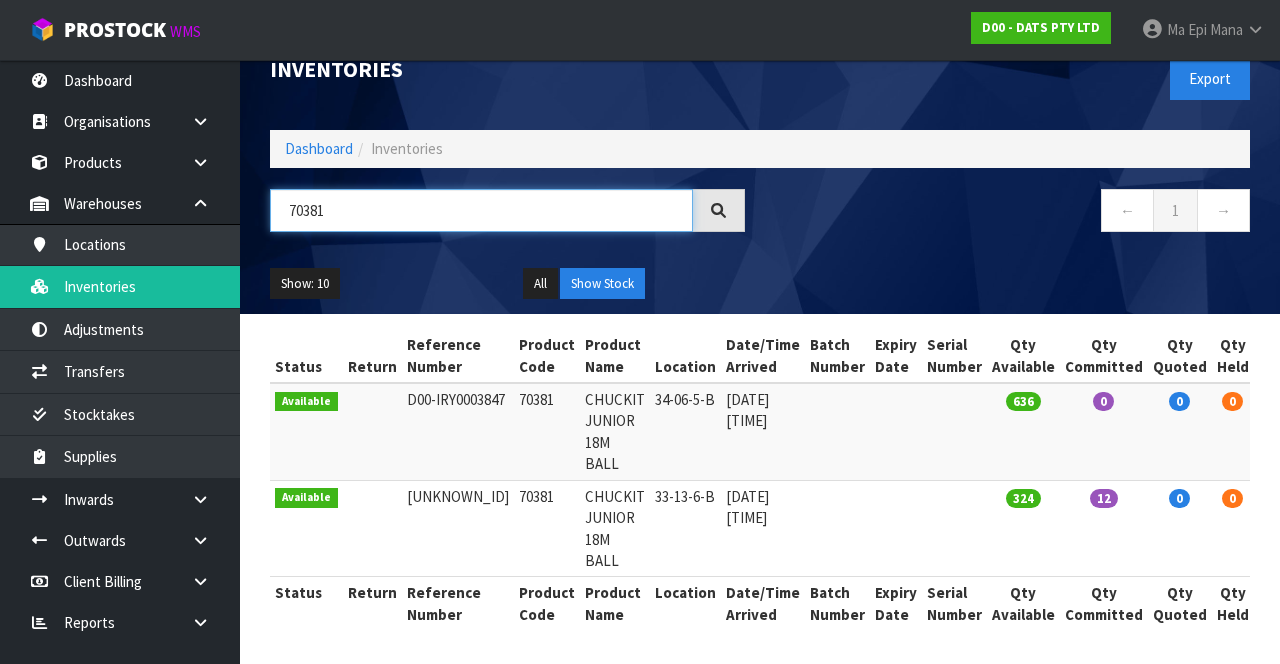 click on "70381" at bounding box center (481, 210) 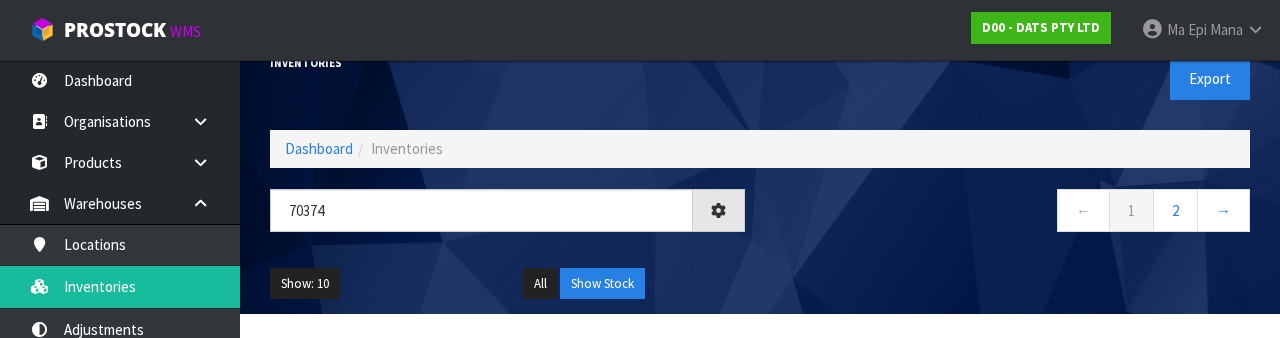 click on "←
1 2
→" at bounding box center (1012, 213) 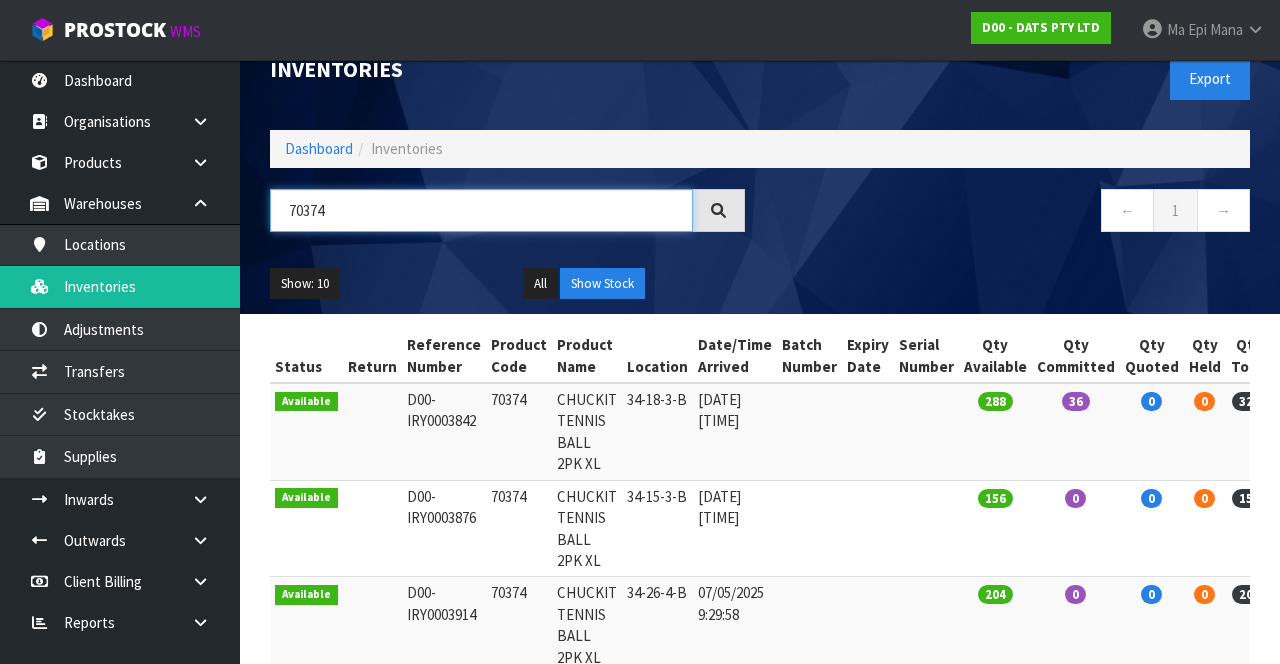 click on "70374" at bounding box center (481, 210) 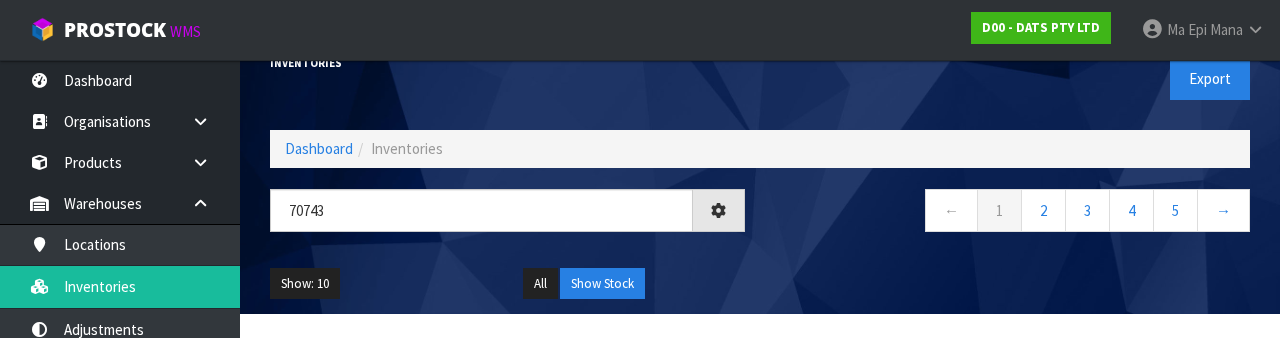 click on "←
1 2 3 4 5
→" at bounding box center (1012, 213) 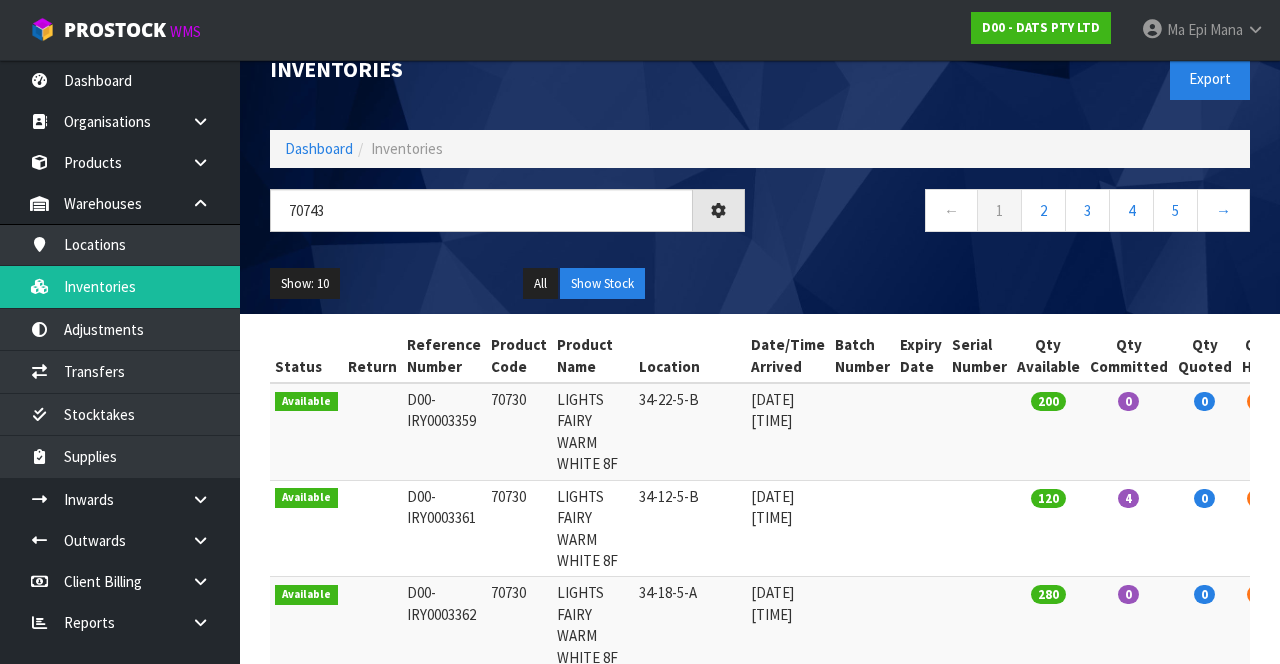 scroll, scrollTop: 0, scrollLeft: 0, axis: both 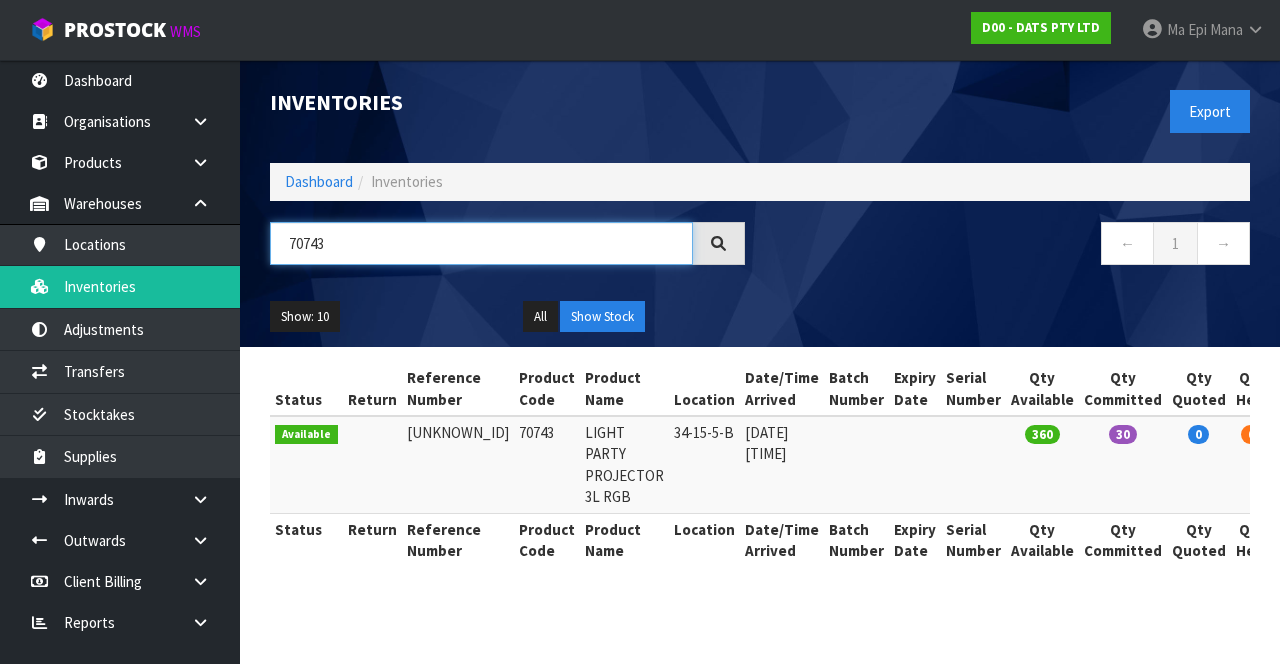 click on "70743" at bounding box center (481, 243) 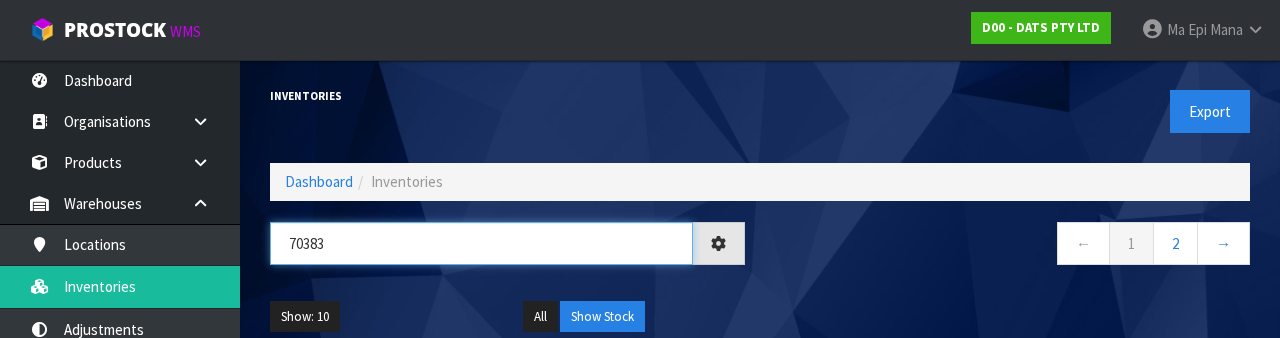 type on "70383" 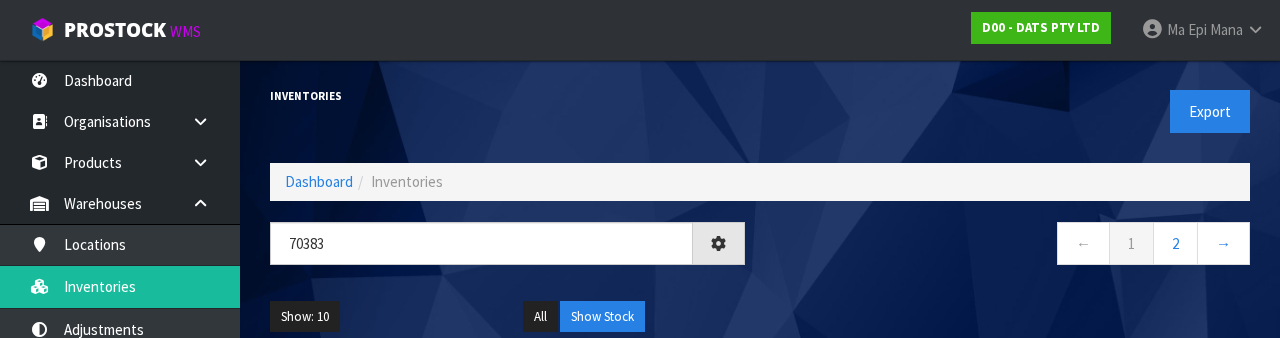 click on "←
1 2
→" at bounding box center [1012, 246] 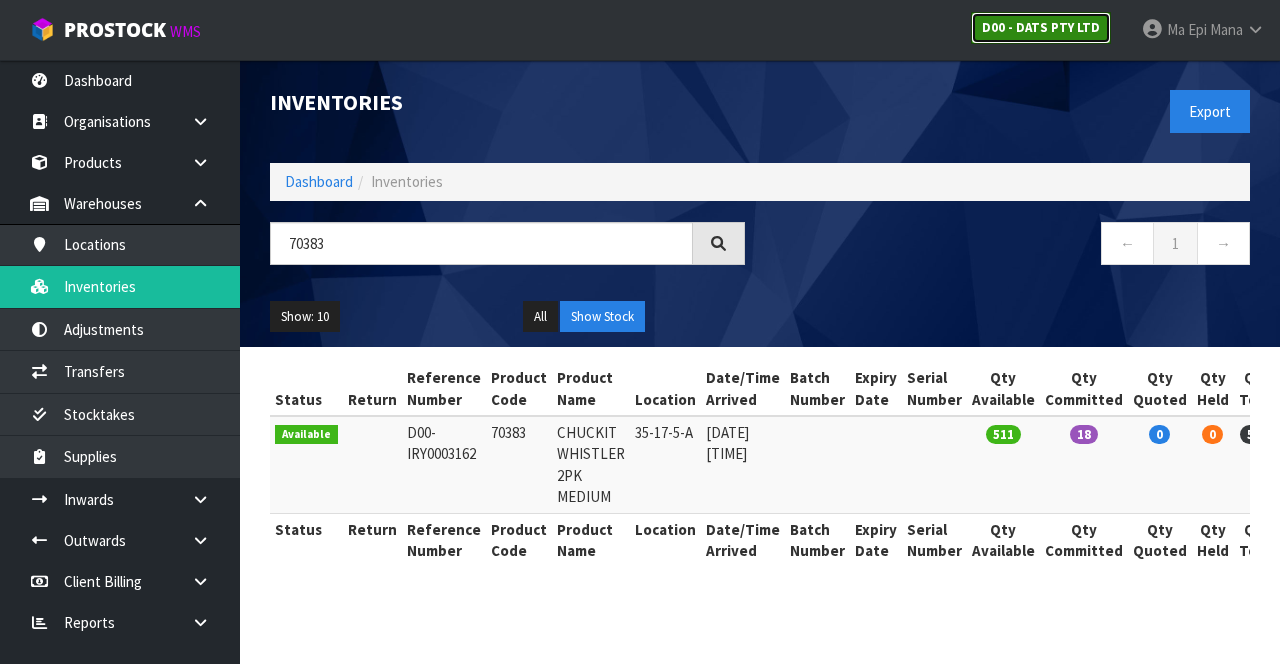 click on "D00 - DATS PTY LTD" at bounding box center [1041, 27] 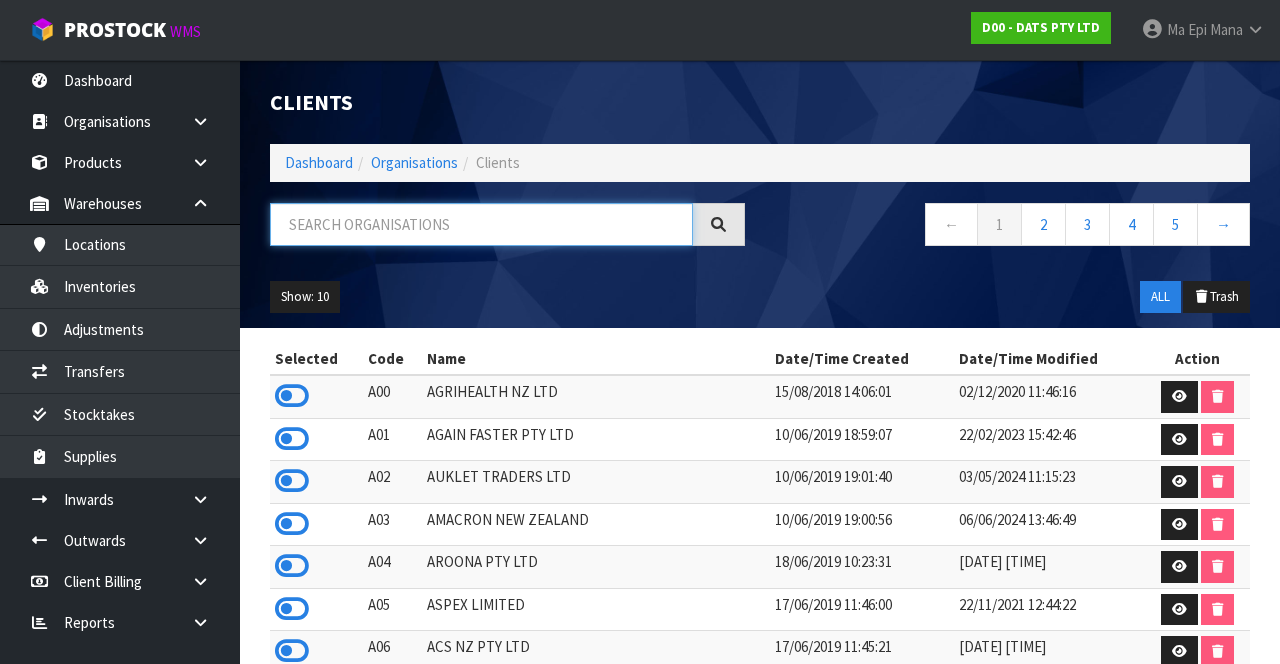 click at bounding box center [481, 224] 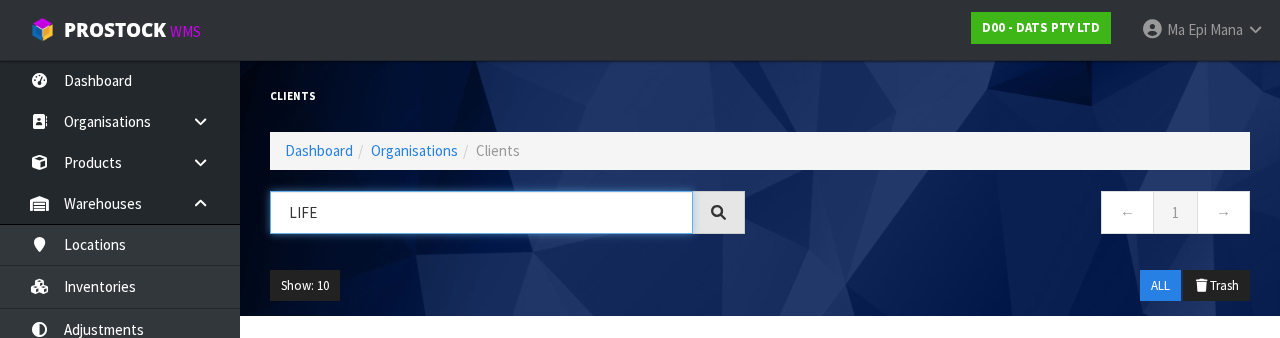 type on "LIFE" 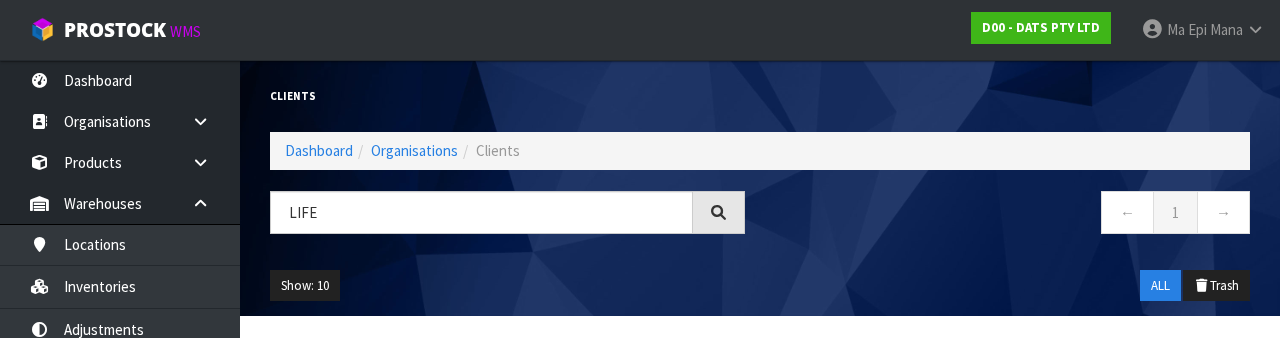 click on "←
1
→" at bounding box center [1012, 215] 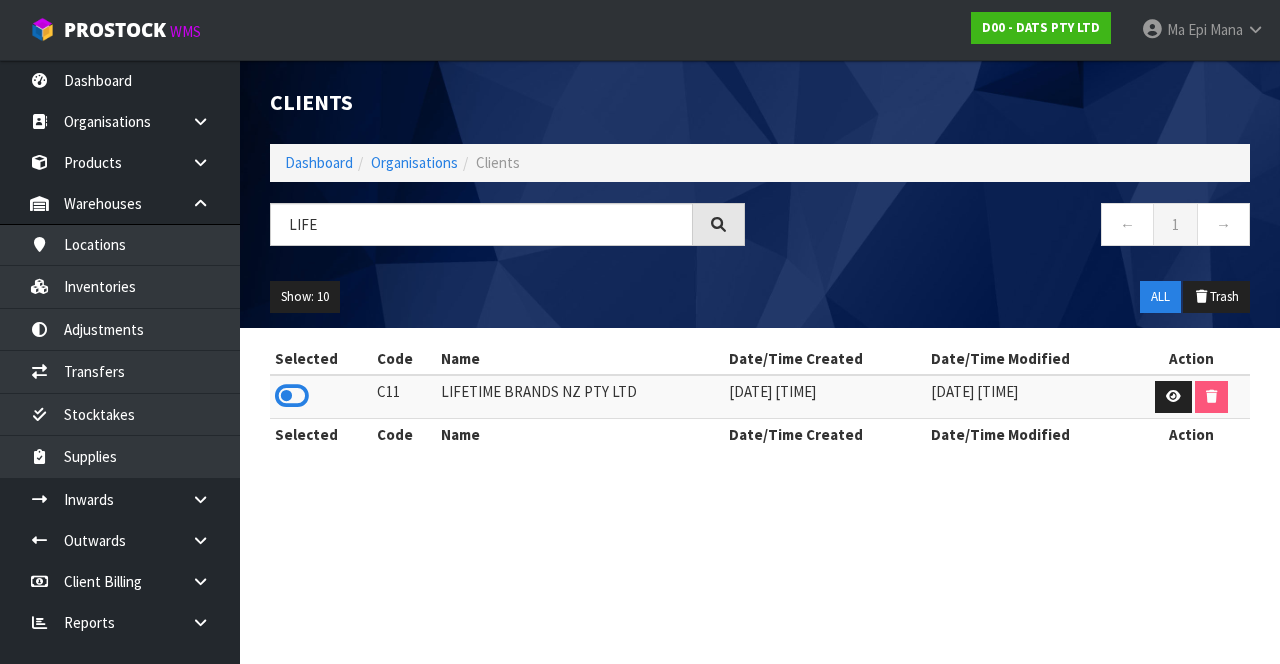 click at bounding box center (292, 396) 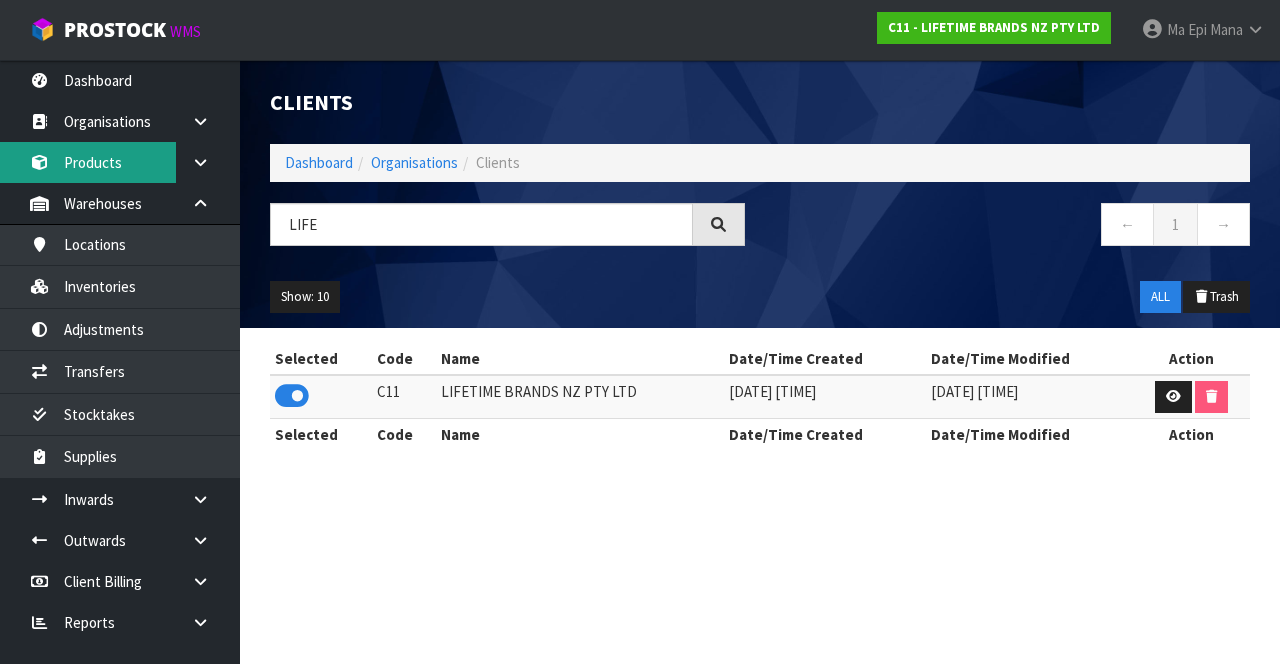 click on "Products" at bounding box center [120, 162] 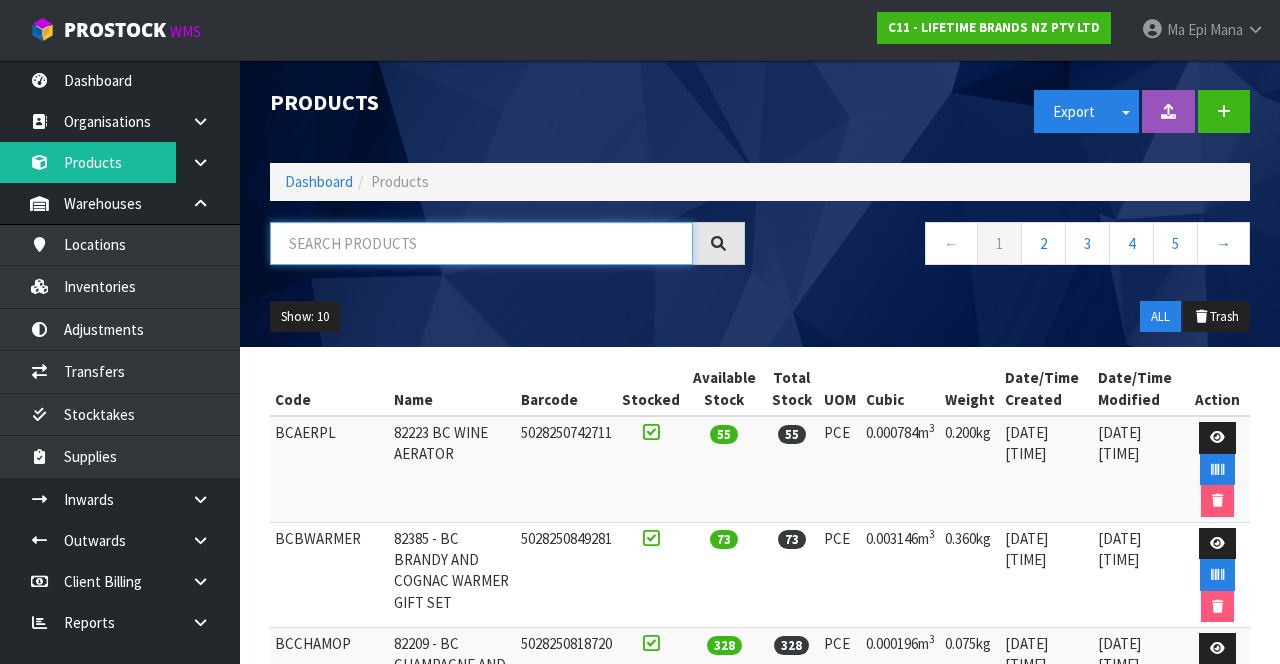 click at bounding box center [481, 243] 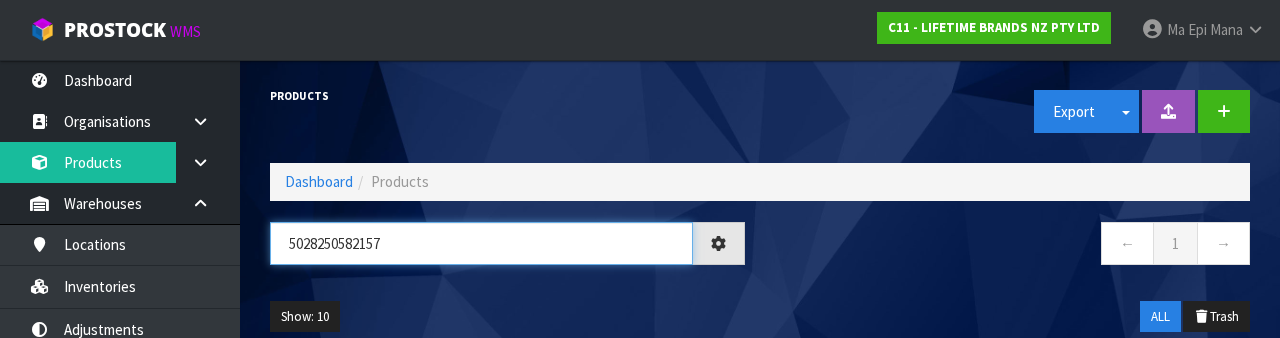 type on "5028250582157" 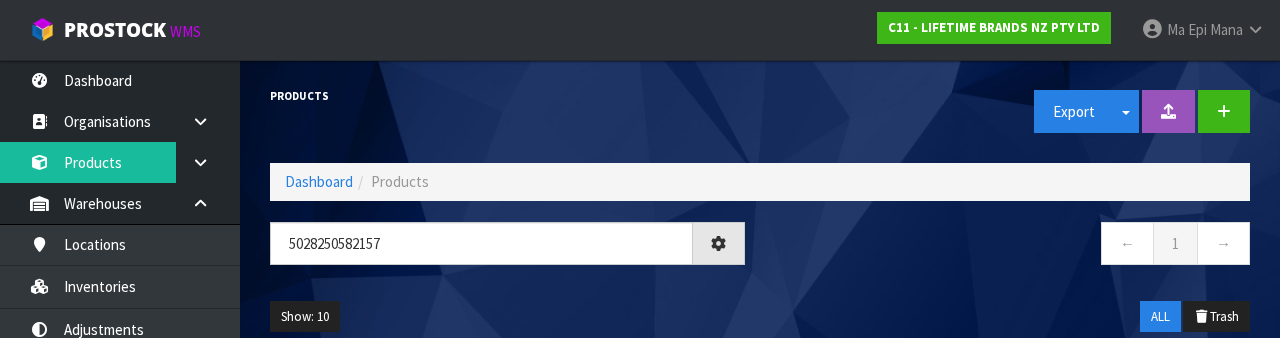 click on "Show: 10
5
10
25
50
ALL
Trash" at bounding box center [760, 317] 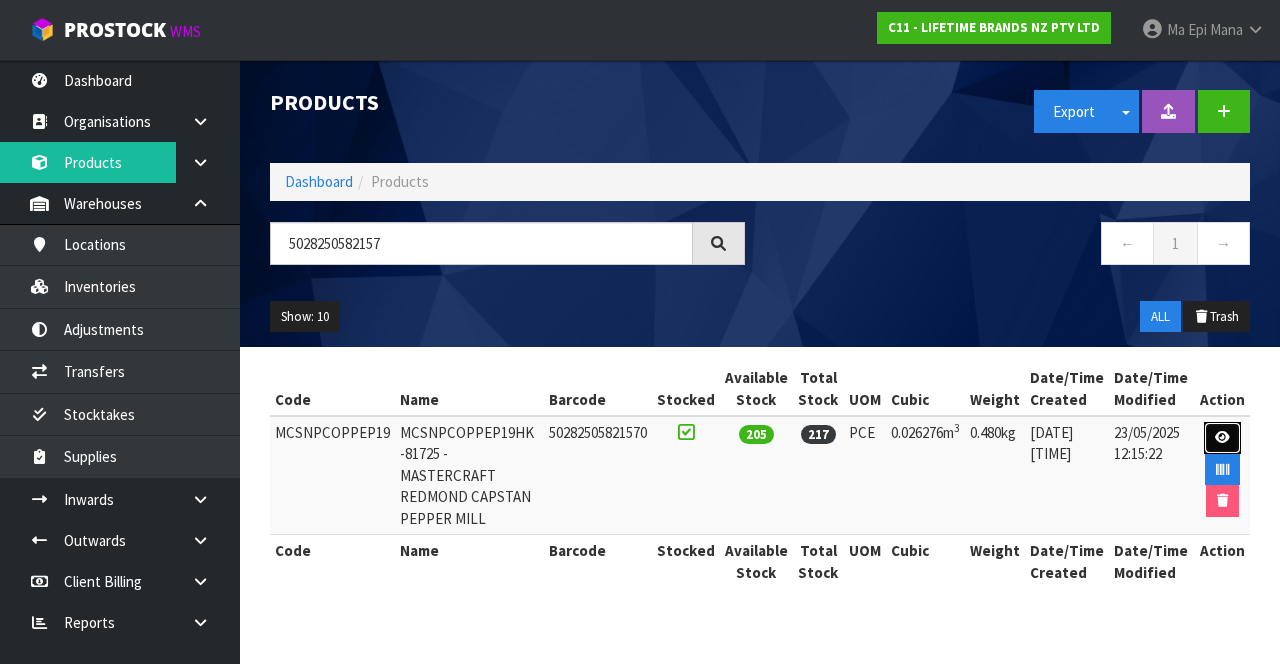 click at bounding box center (1222, 437) 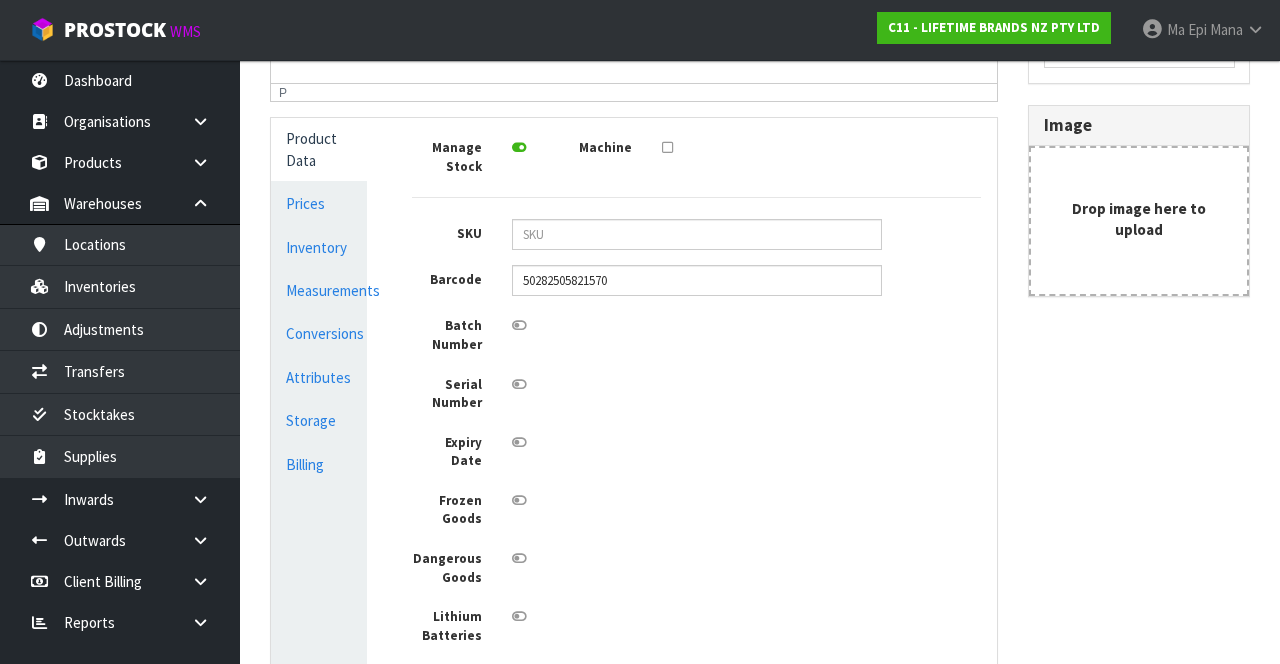 scroll, scrollTop: 426, scrollLeft: 0, axis: vertical 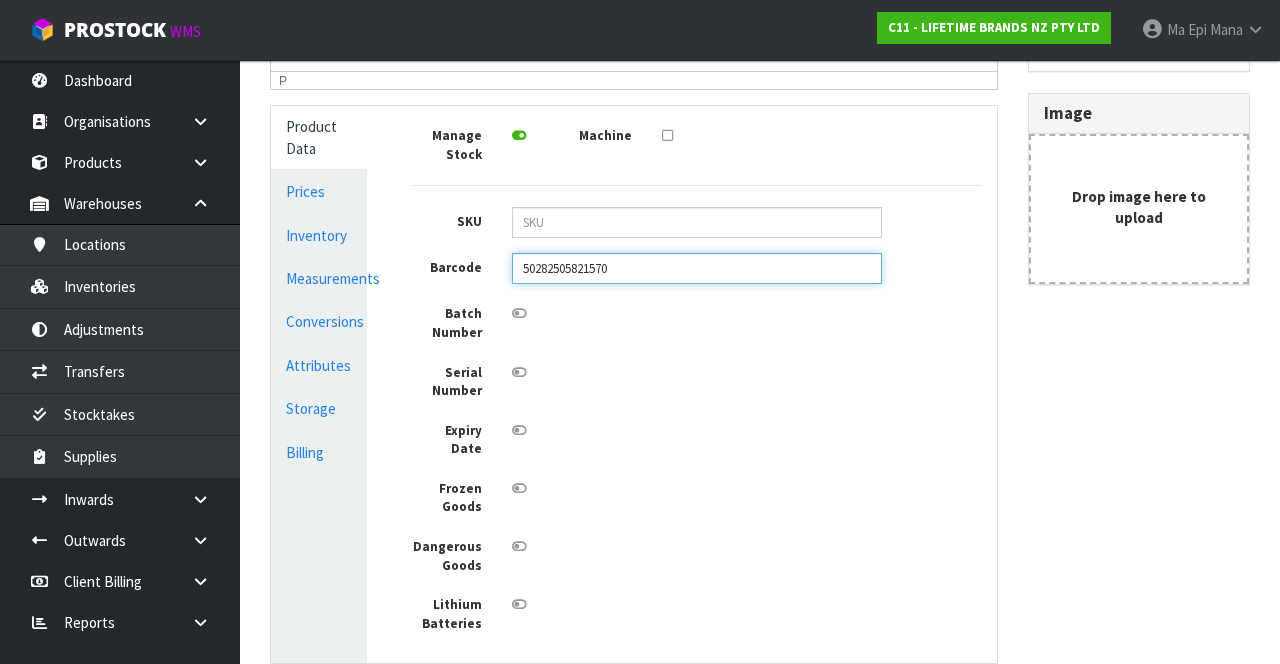 click on "50282505821570" at bounding box center (697, 268) 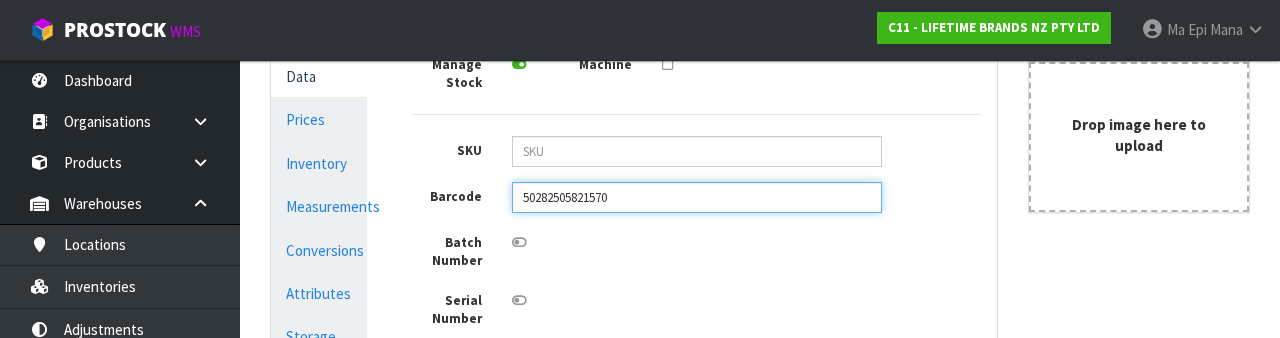 scroll, scrollTop: 490, scrollLeft: 0, axis: vertical 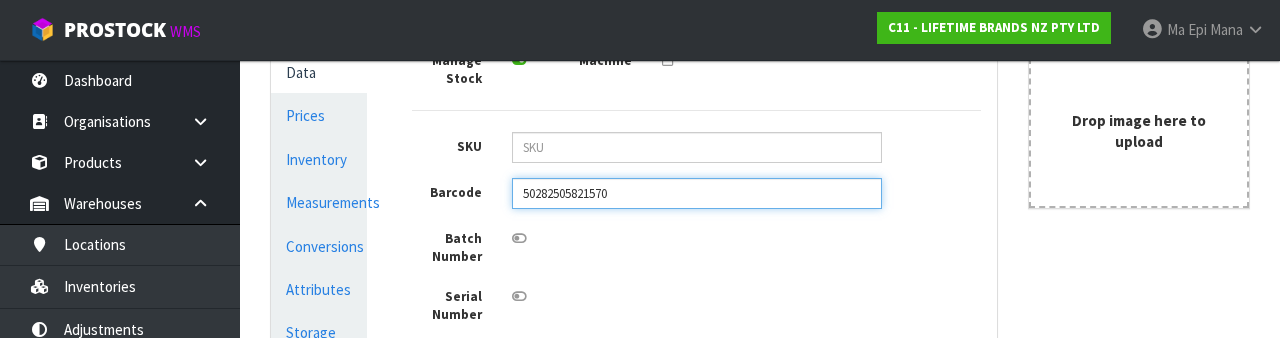click on "50282505821570" at bounding box center (697, 193) 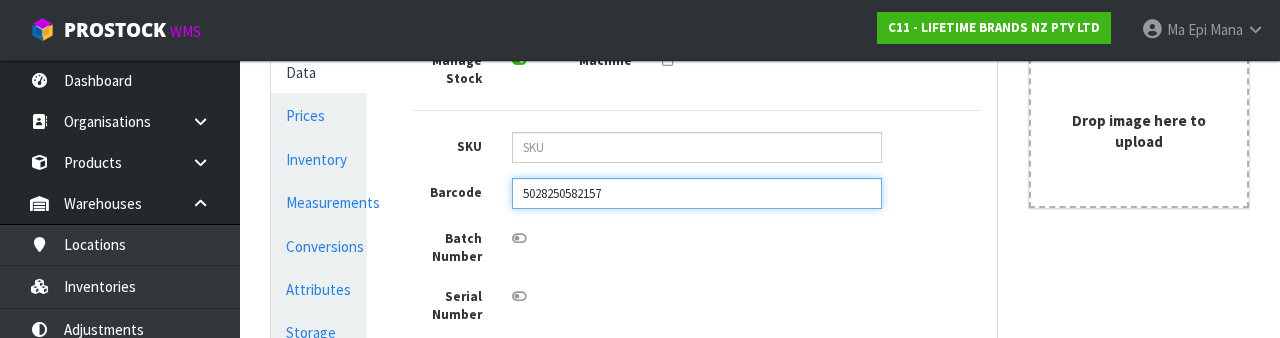 type on "5028250582157" 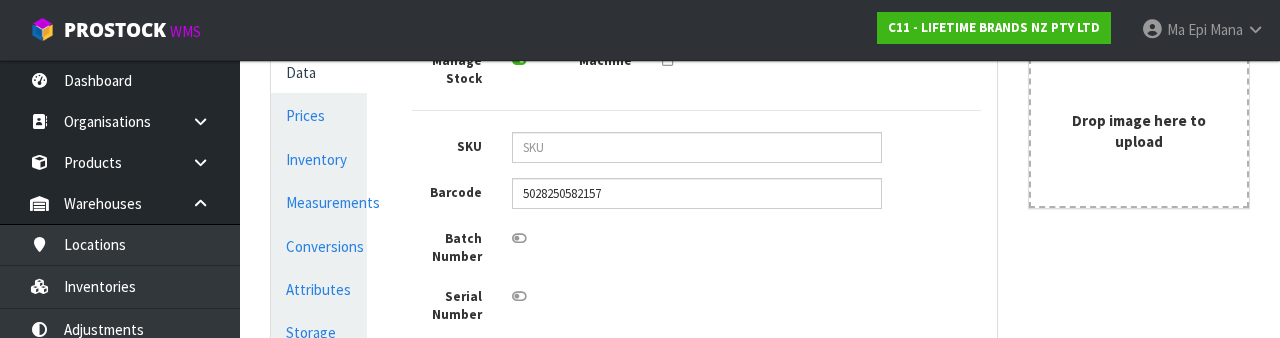 click on "Manage Stock
Machine
SKU
Barcode
[NUMBER]
Batch Number
Serial Number
Expiry Date
Frozen Goods
Dangerous Goods
Lithium Batteries" at bounding box center [697, 302] 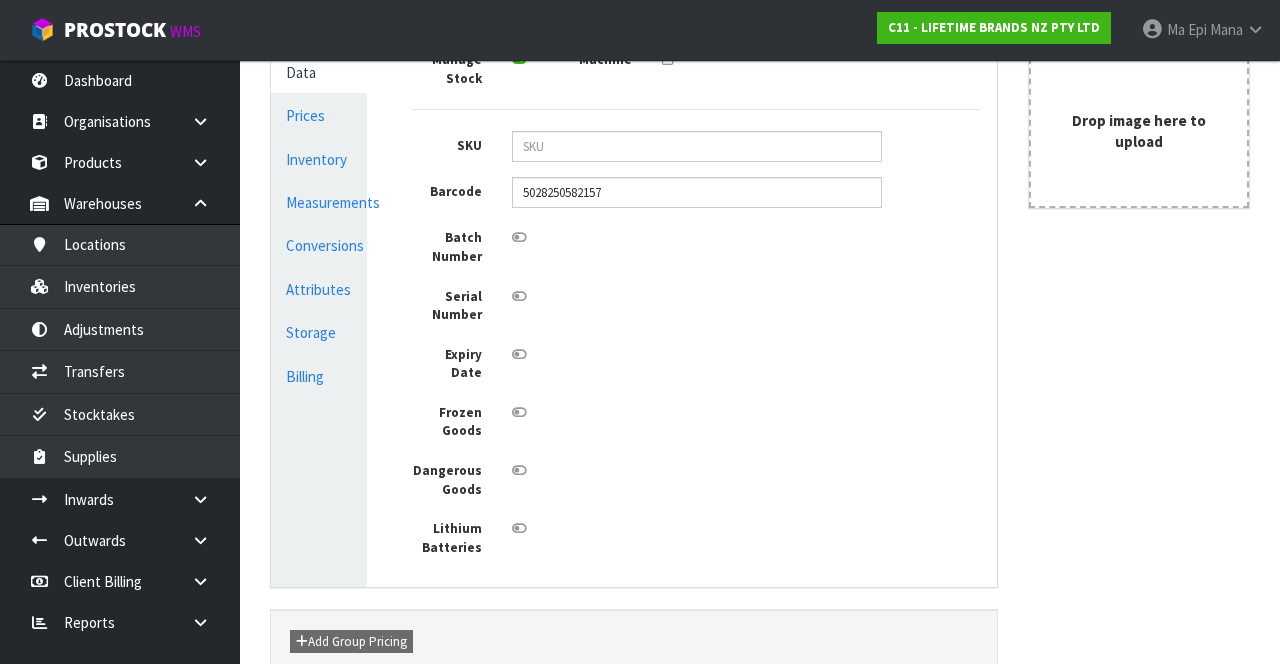 scroll, scrollTop: 584, scrollLeft: 0, axis: vertical 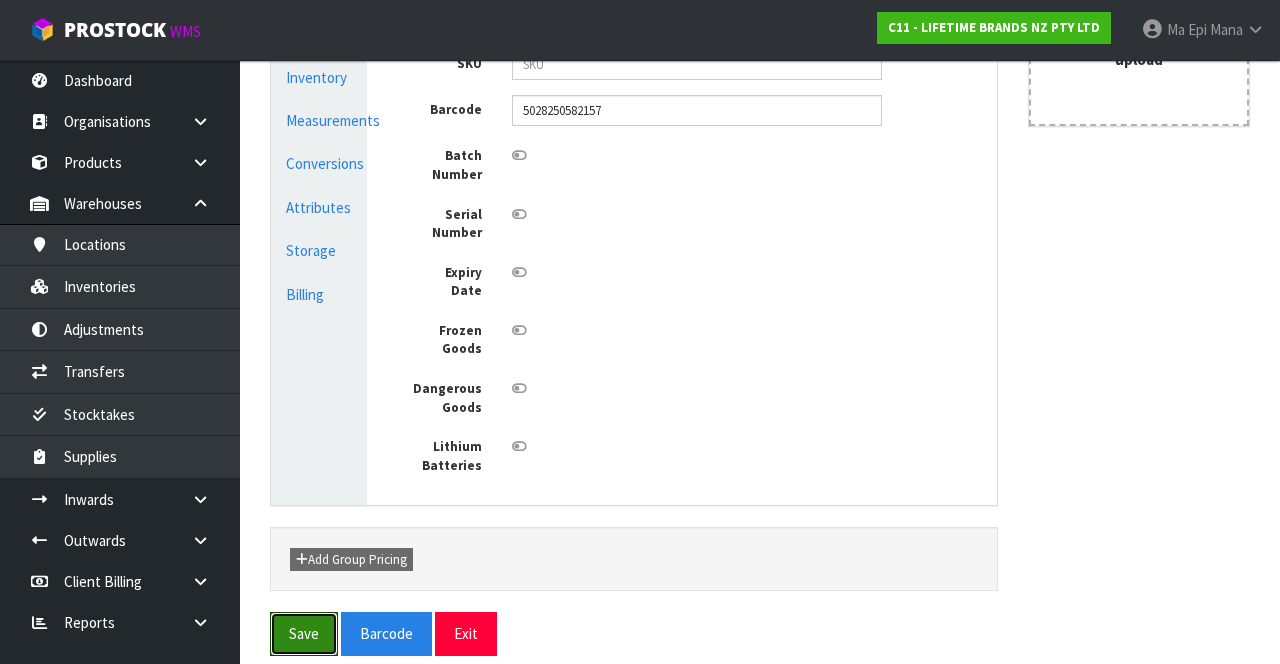 click on "Save" at bounding box center [304, 633] 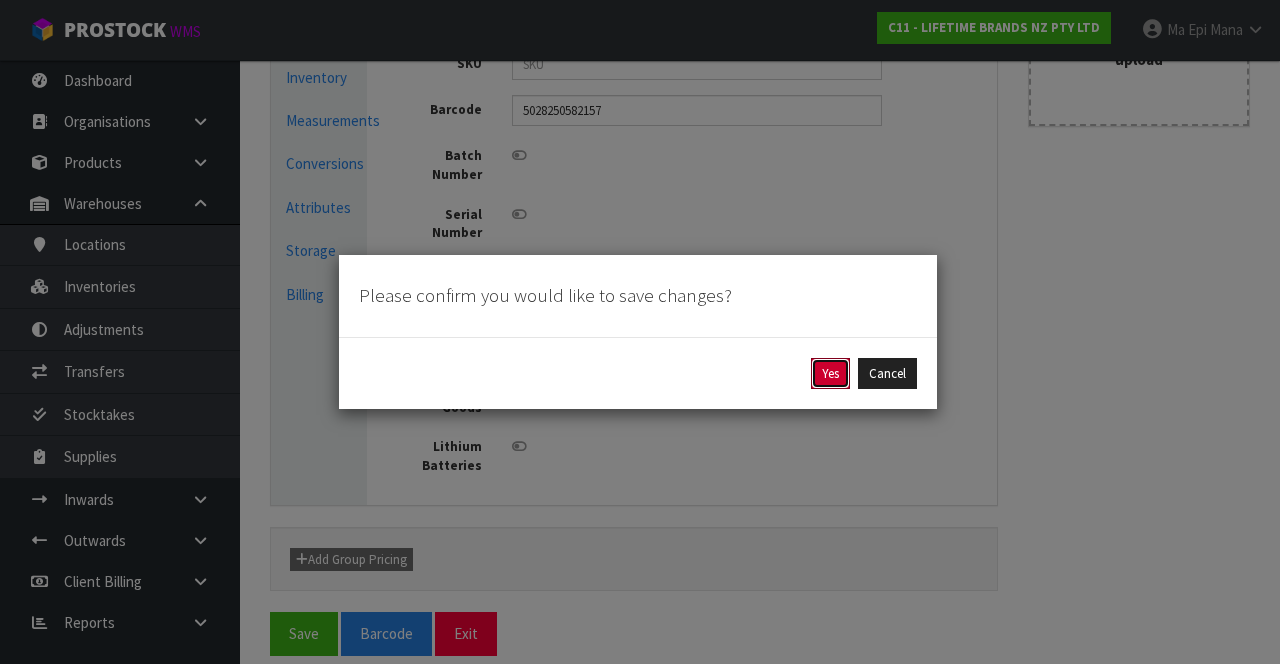 click on "Yes" at bounding box center (830, 374) 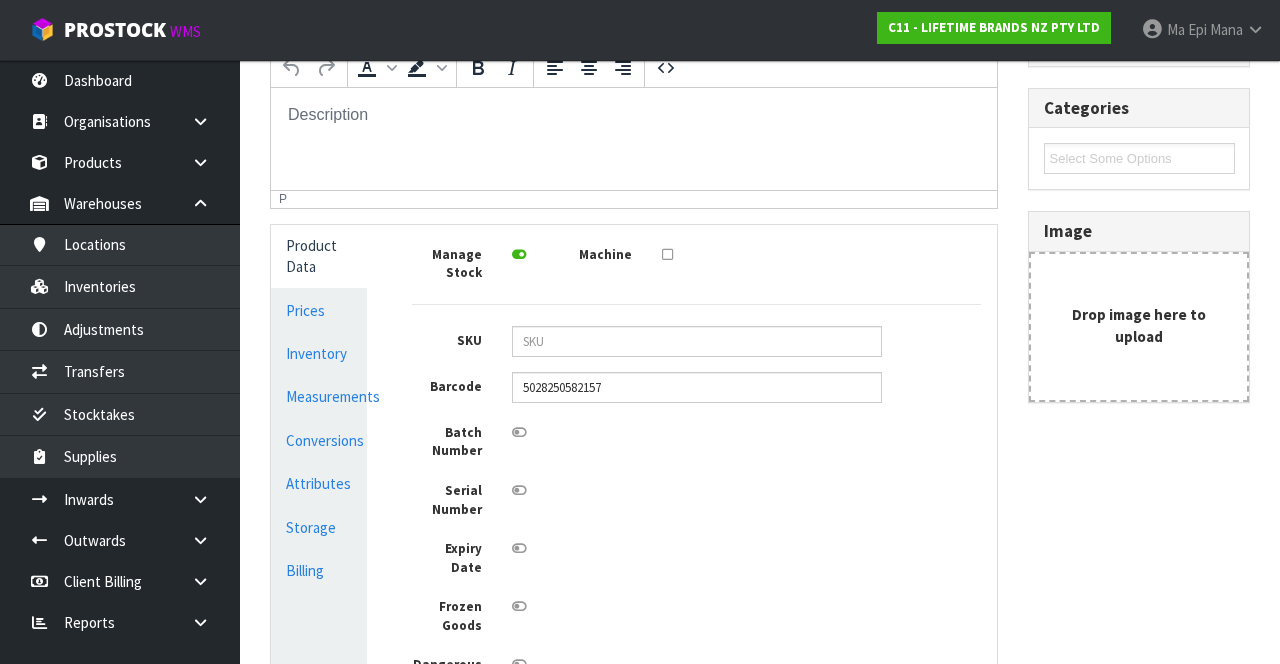 scroll, scrollTop: 656, scrollLeft: 0, axis: vertical 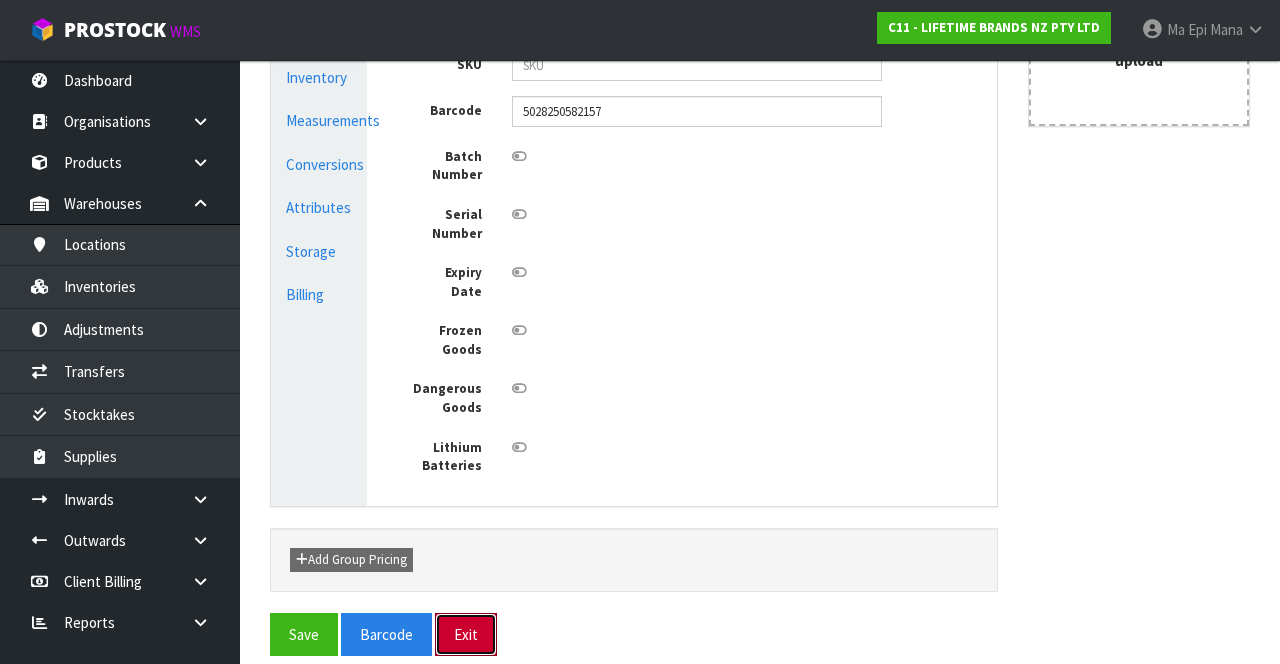 click on "Exit" at bounding box center [466, 634] 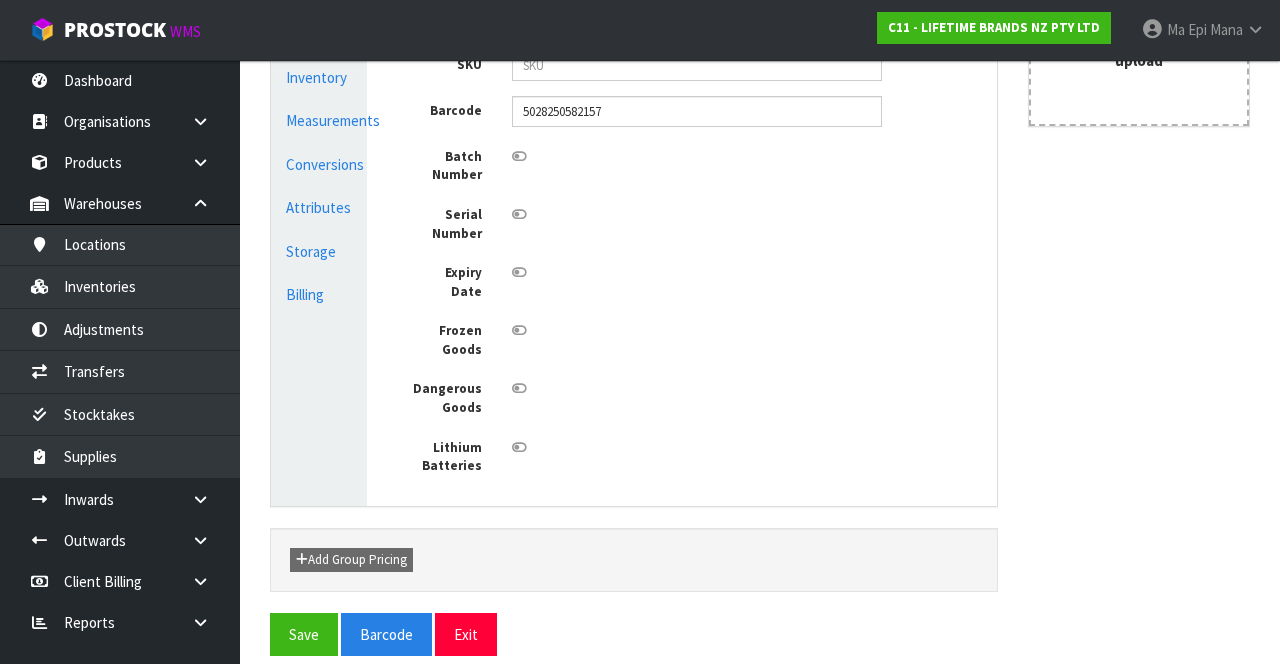 scroll, scrollTop: 0, scrollLeft: 0, axis: both 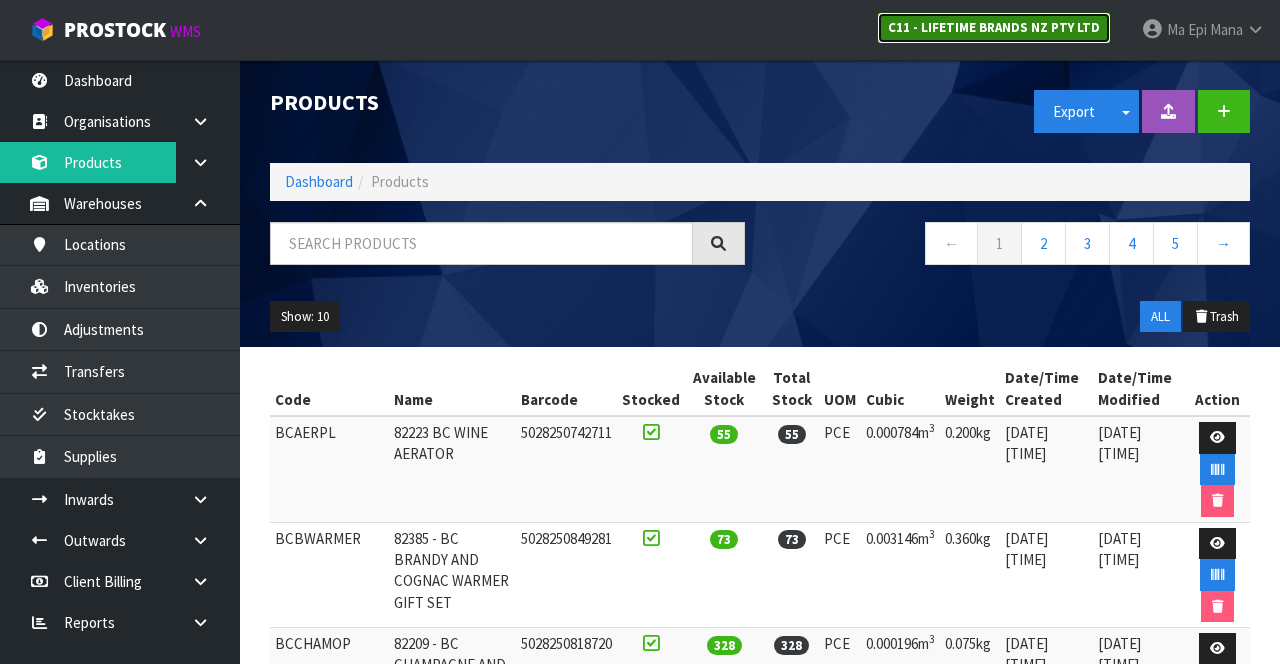 click on "C11 - LIFETIME BRANDS NZ PTY LTD" at bounding box center (994, 27) 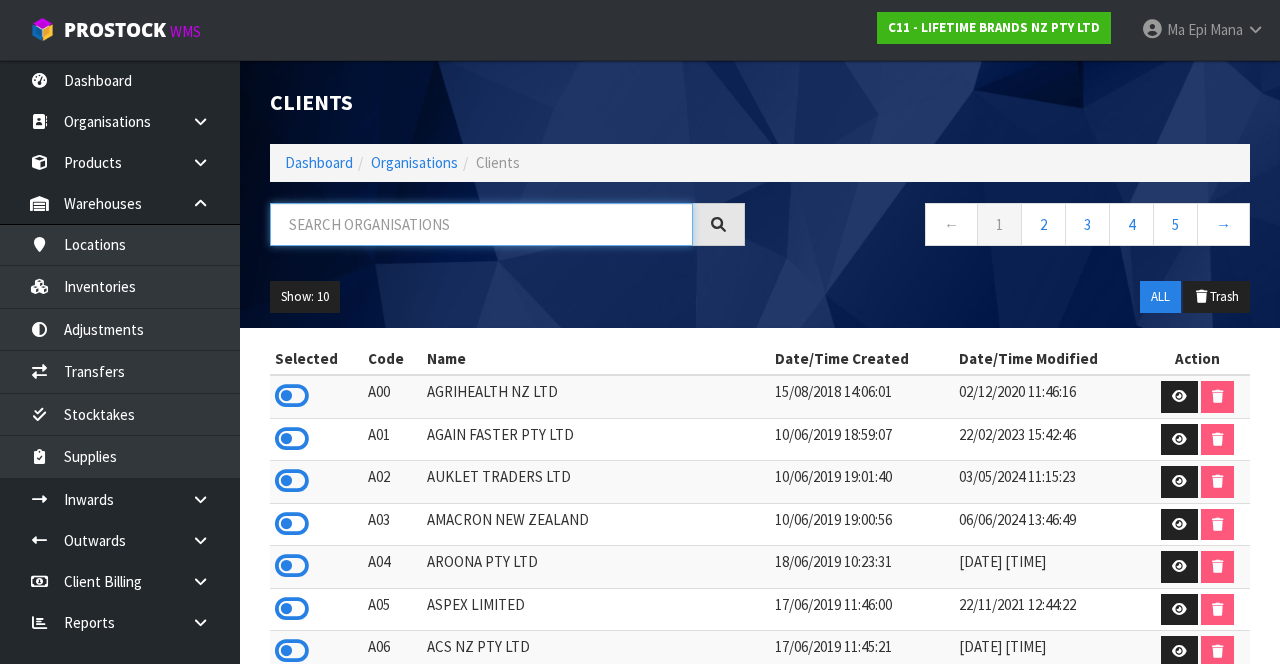 click at bounding box center (481, 224) 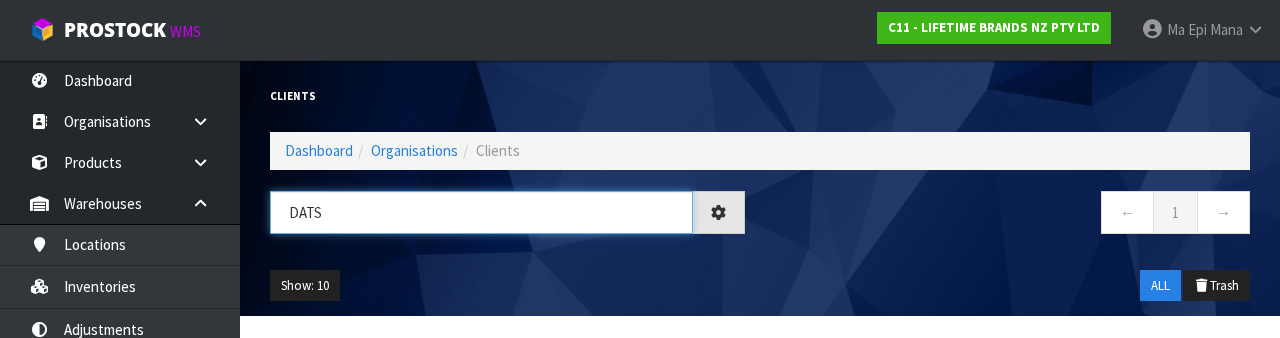 type on "DATS" 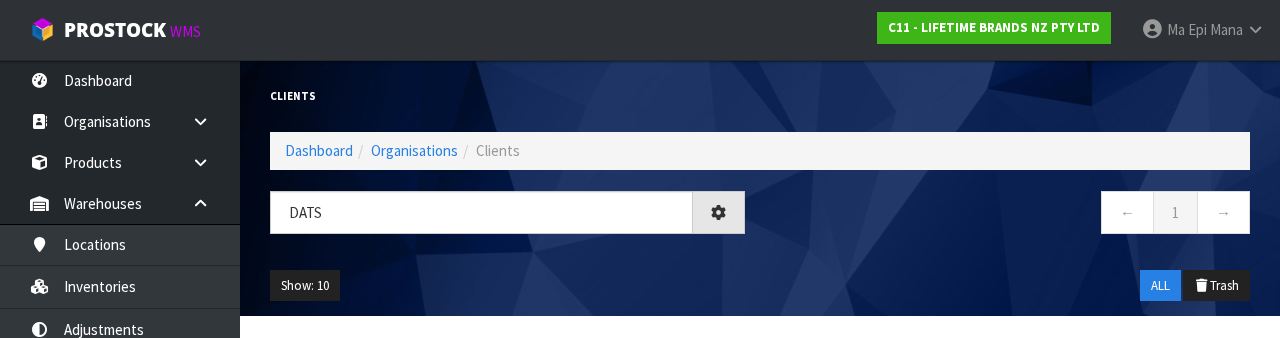 click on "Show: 10
5
10
25
50
ALL
Trash" at bounding box center [760, 286] 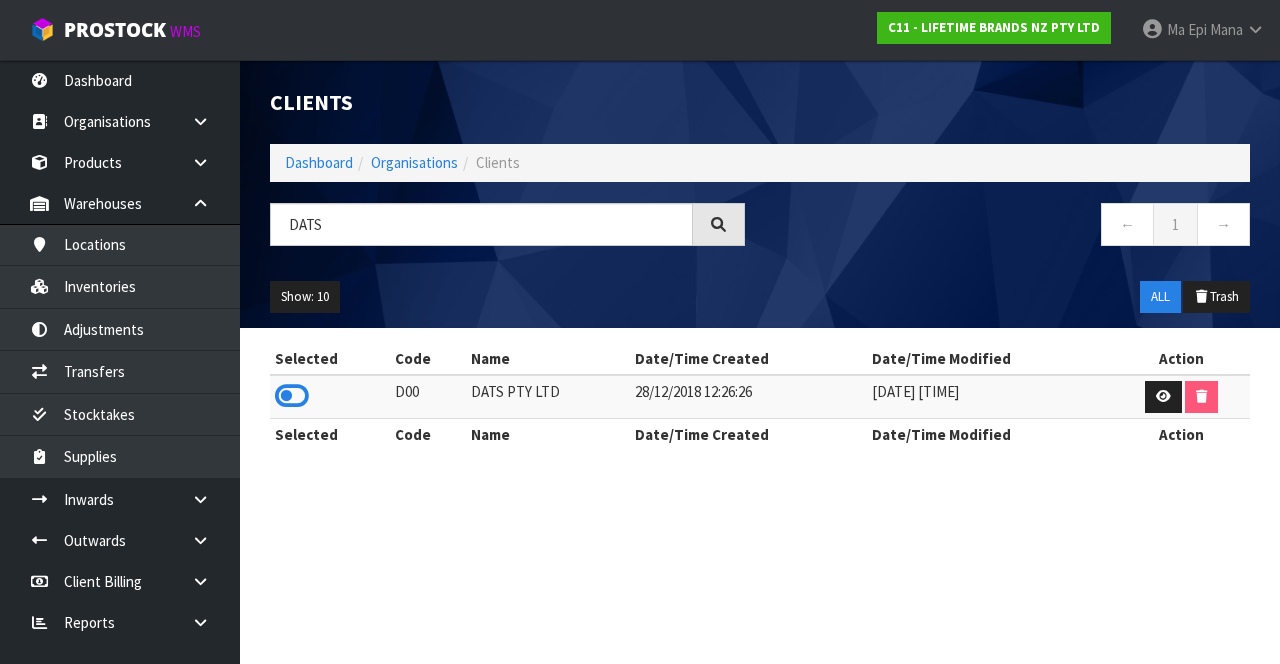 click at bounding box center [292, 396] 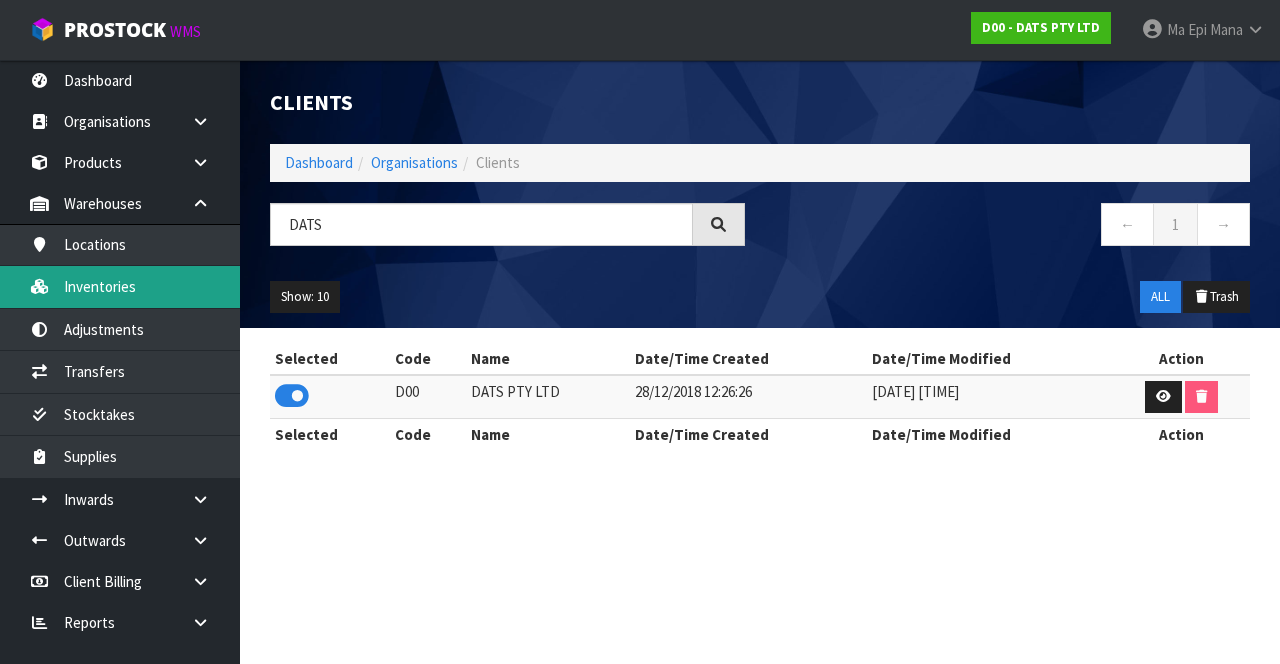 click on "Inventories" at bounding box center (120, 286) 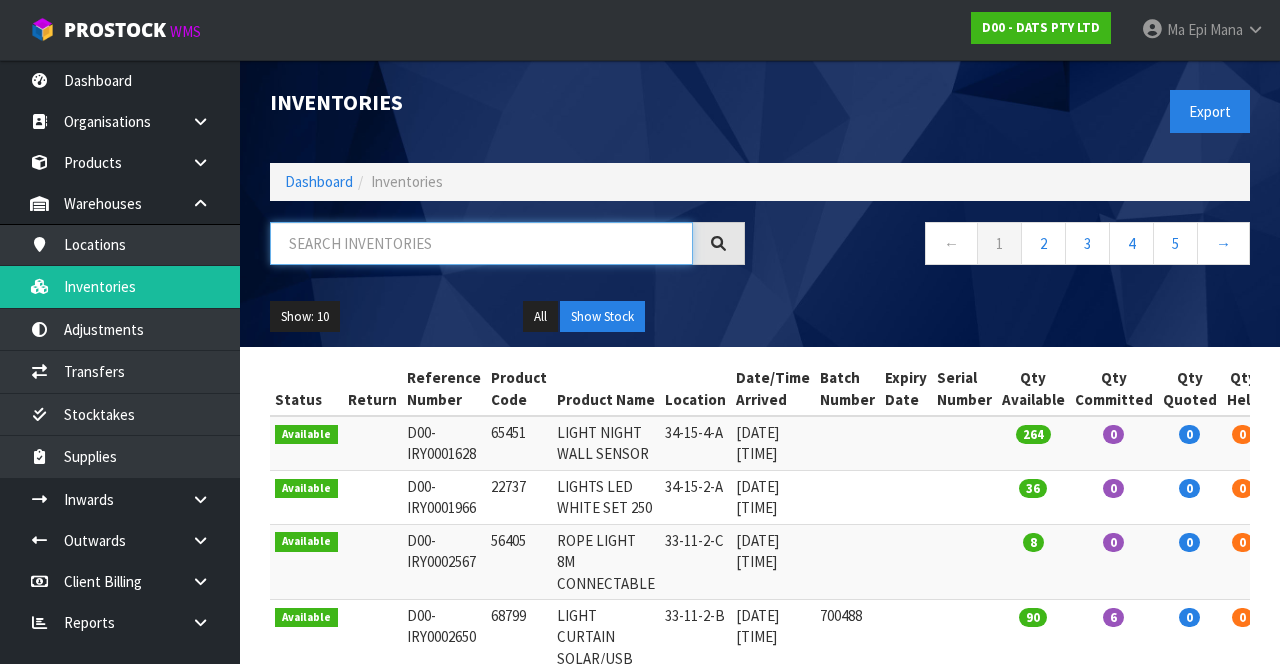 click at bounding box center [481, 243] 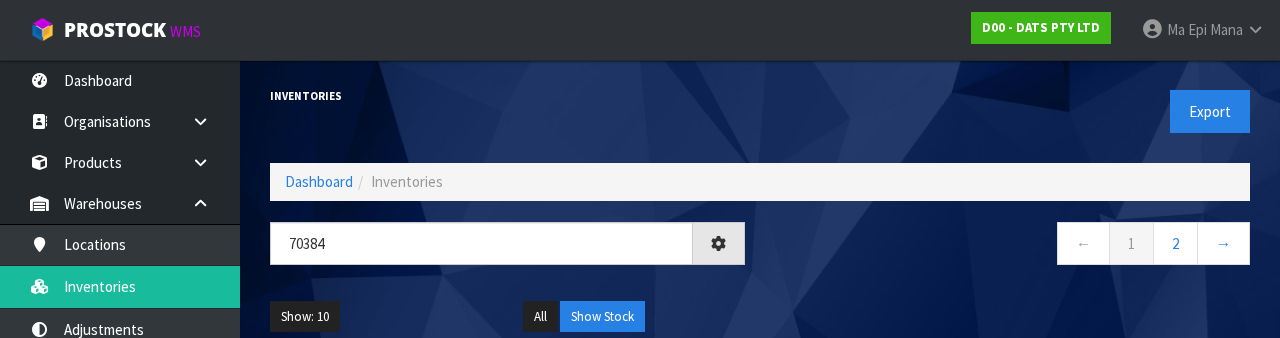 click on "←
1 2
→" at bounding box center [1012, 254] 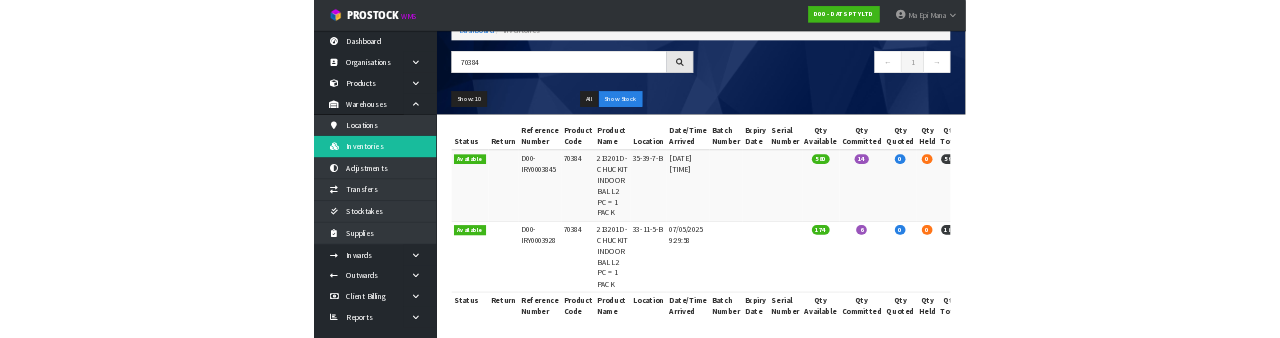 scroll, scrollTop: 162, scrollLeft: 0, axis: vertical 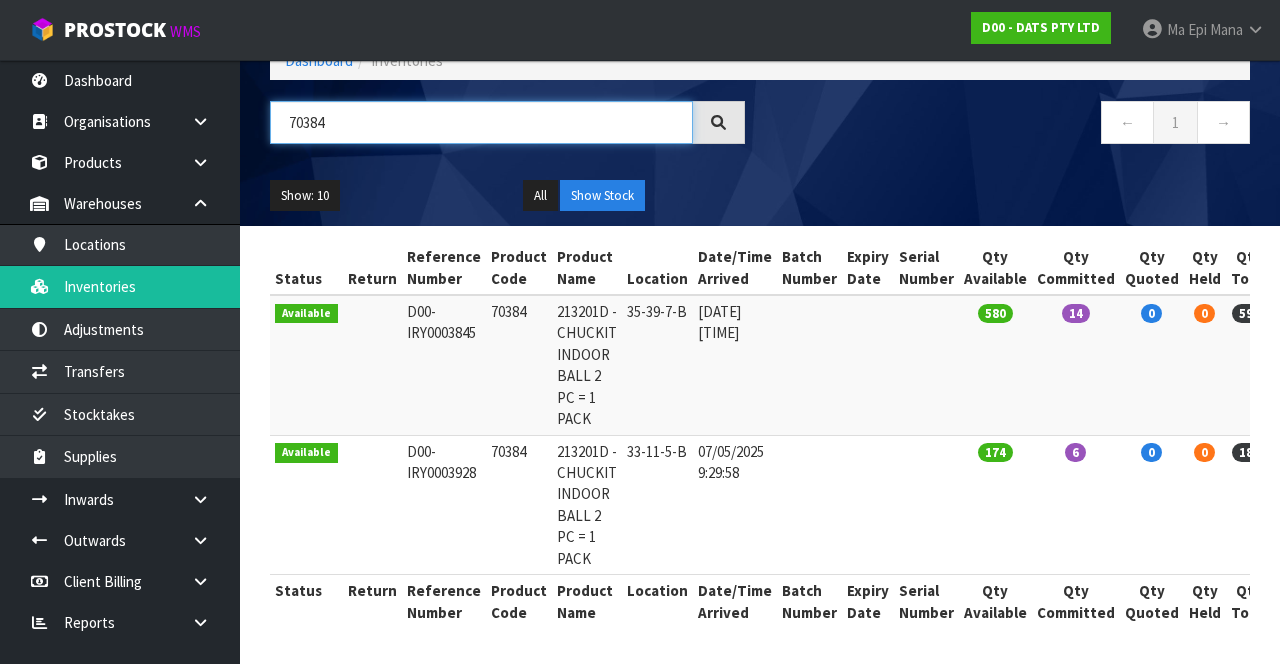 click on "70384" at bounding box center [481, 122] 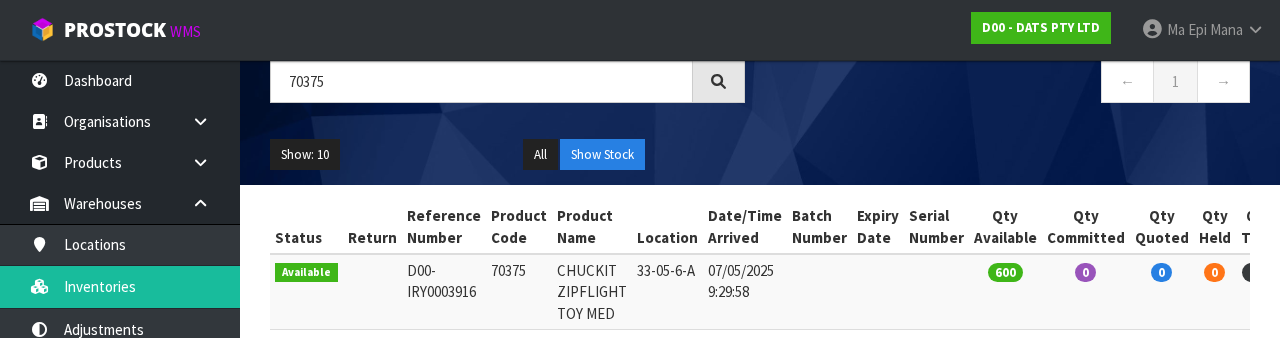 click at bounding box center (878, 292) 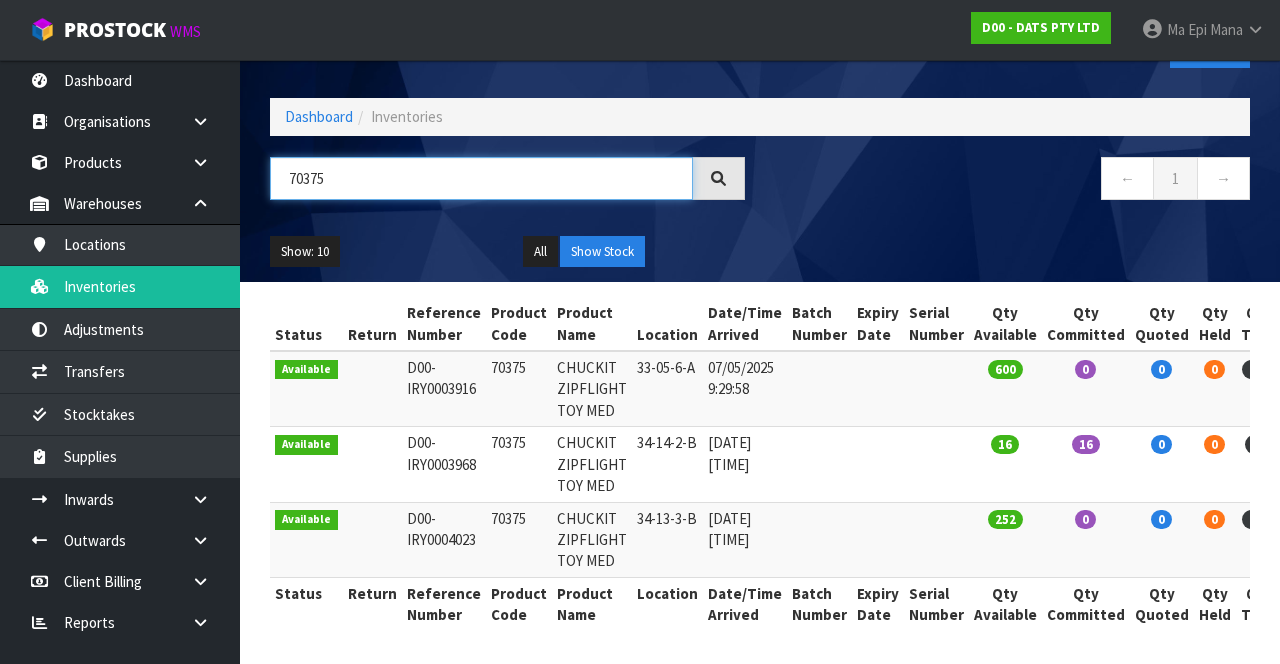 click on "70375" at bounding box center (481, 178) 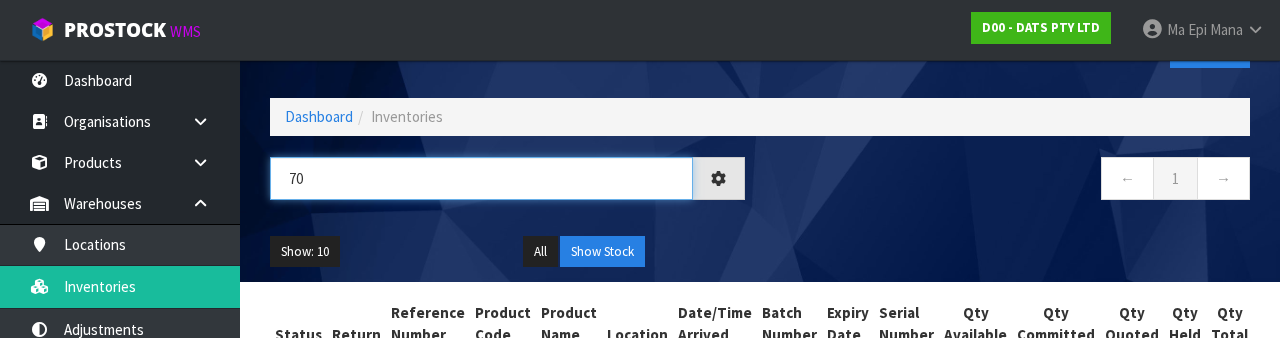 type on "7" 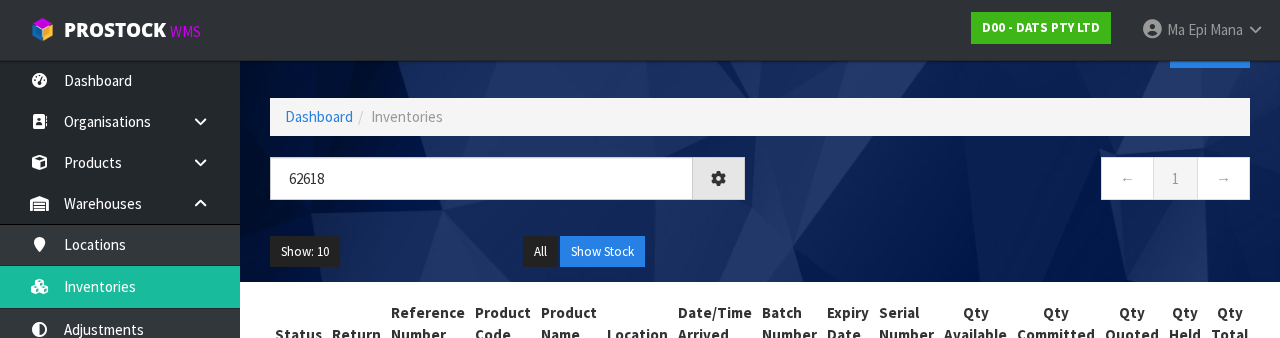 click on "←
1
→" at bounding box center (1012, 189) 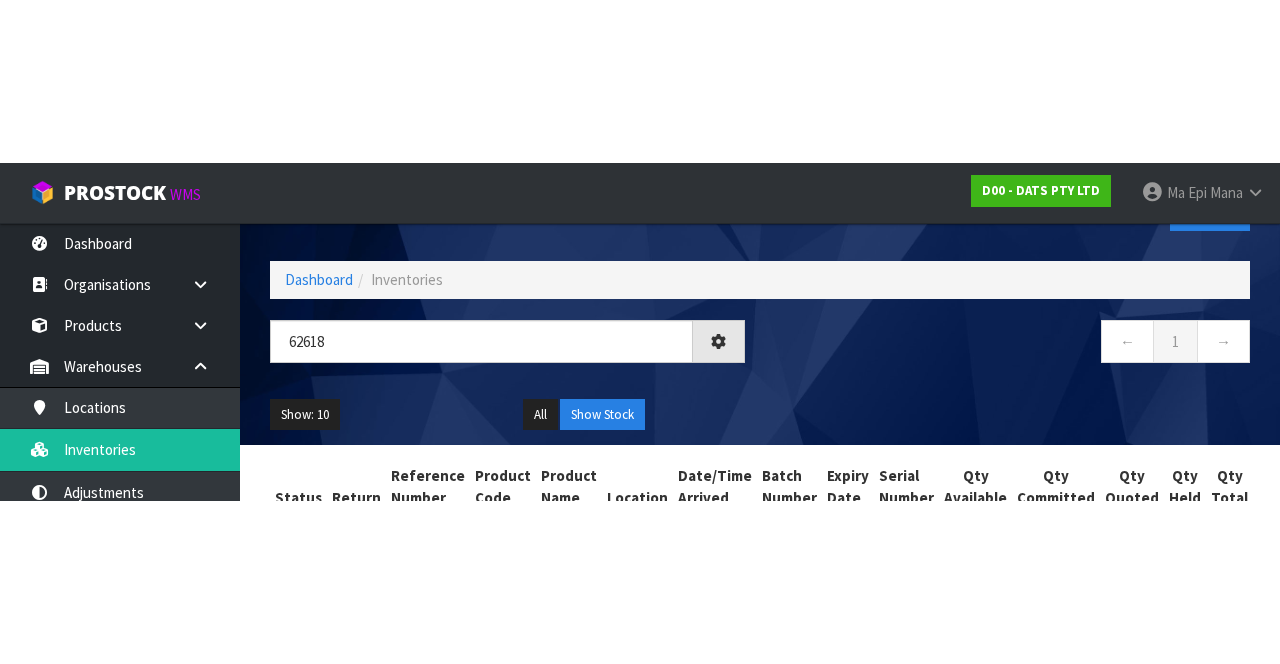 scroll, scrollTop: 0, scrollLeft: 0, axis: both 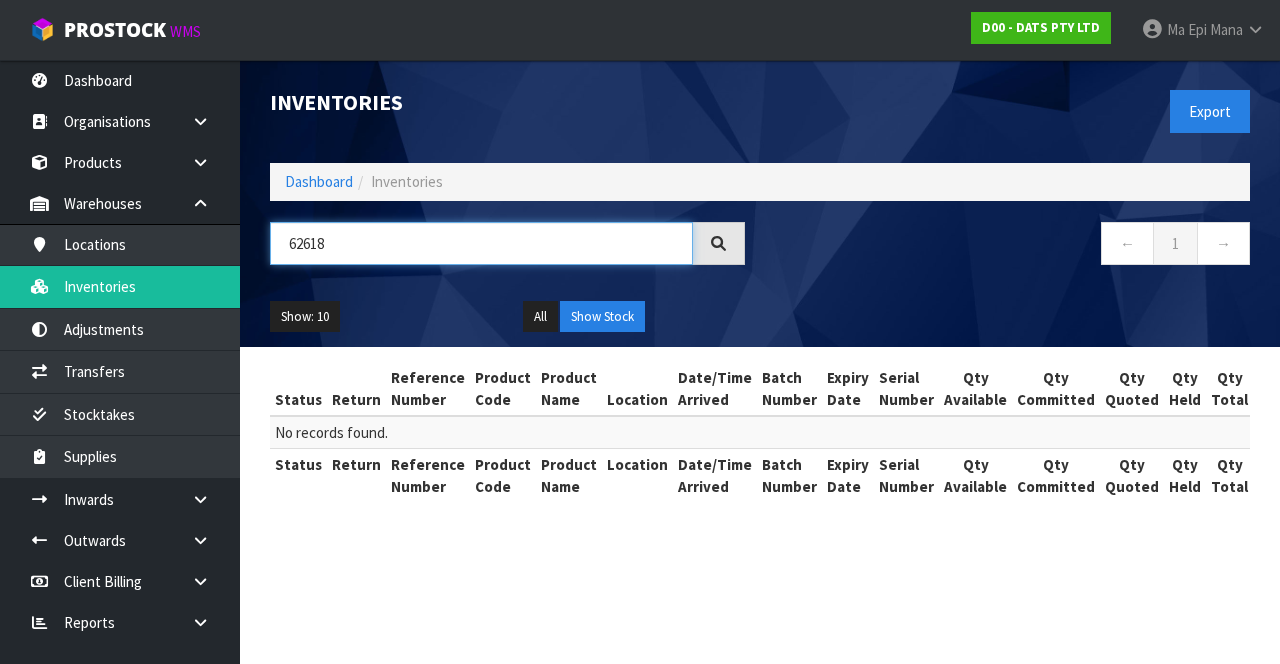 click on "62618" at bounding box center (481, 243) 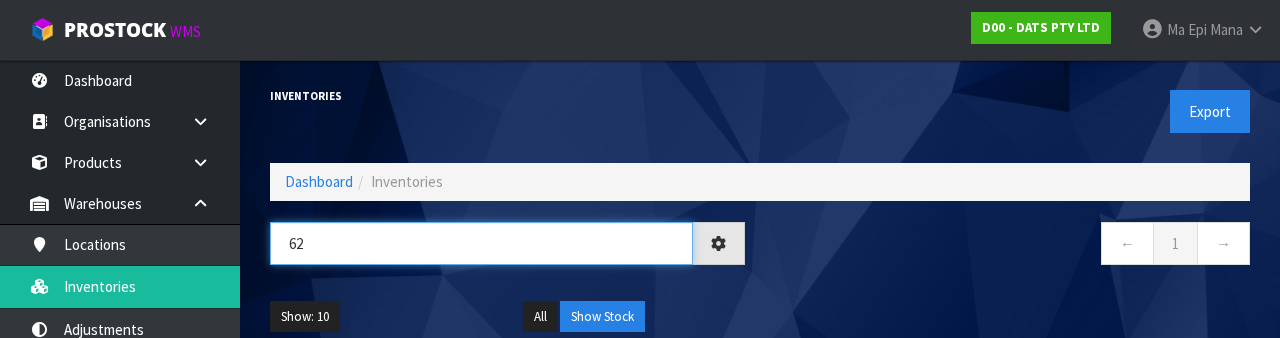 type on "6" 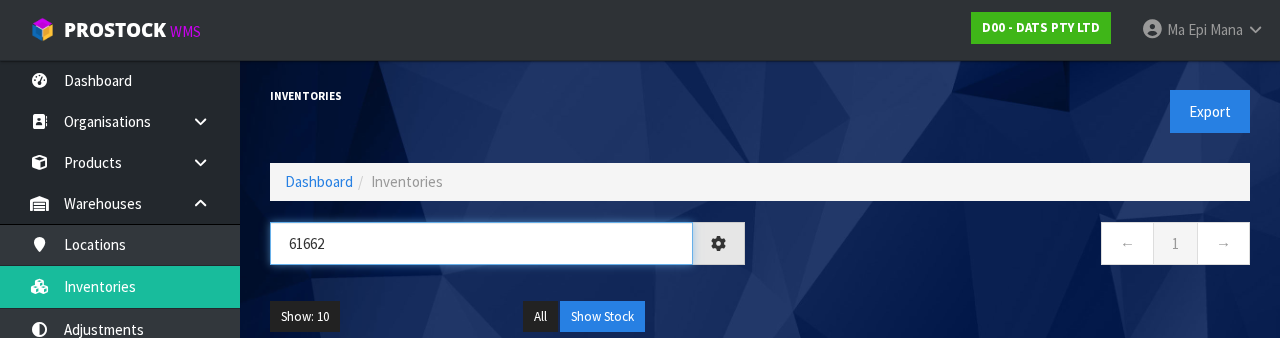 type on "61662" 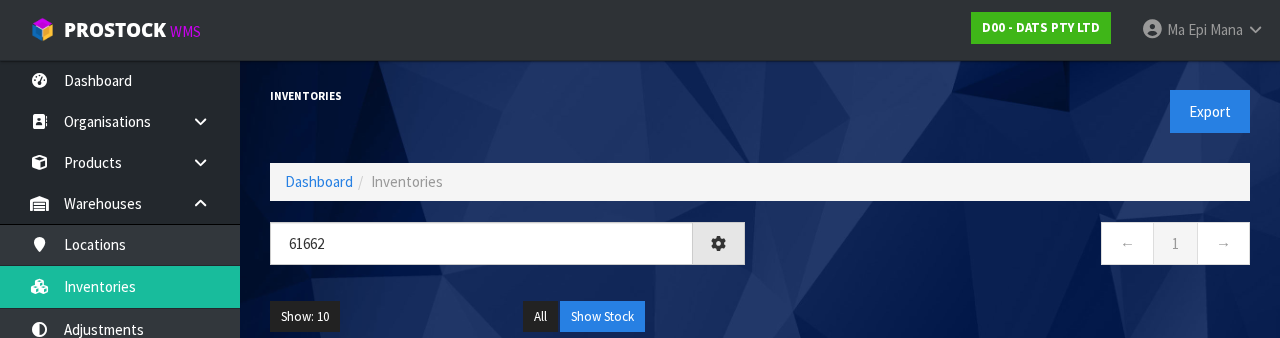 click on "←
1
→" at bounding box center (1012, 246) 